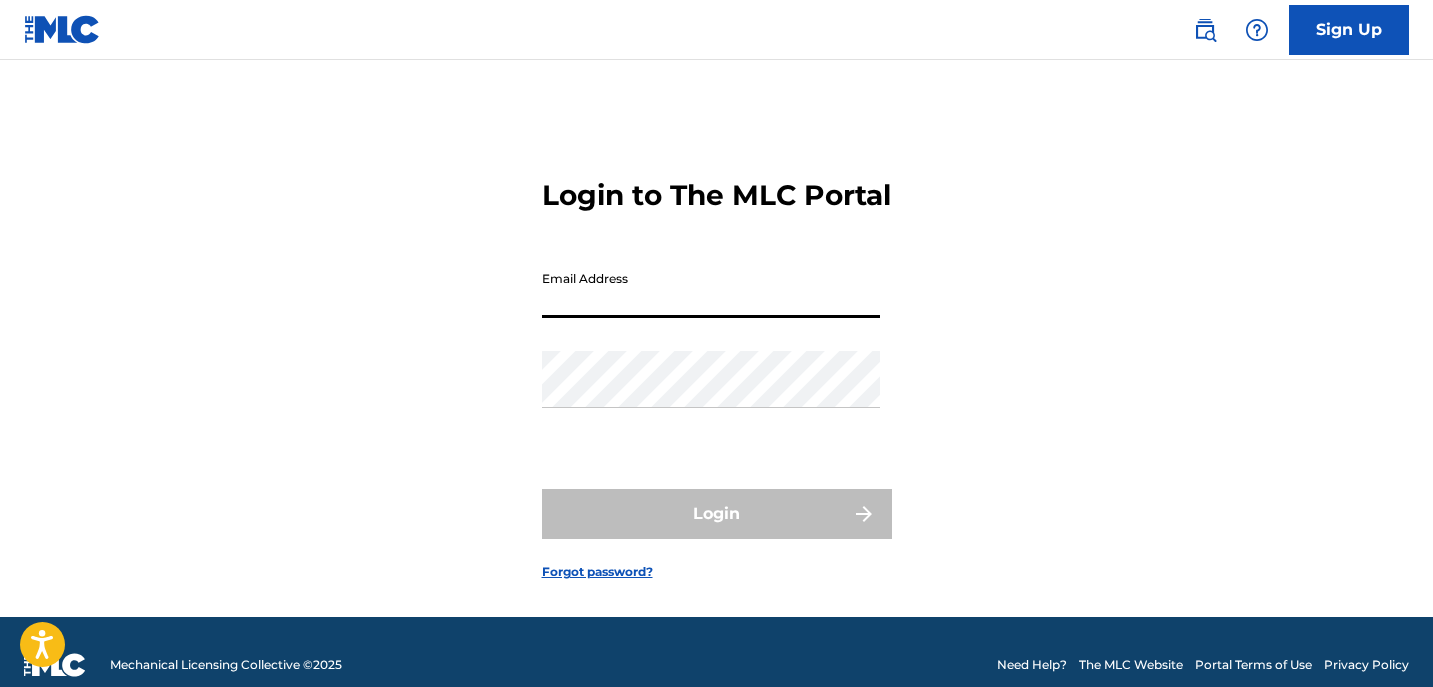 scroll, scrollTop: 0, scrollLeft: 0, axis: both 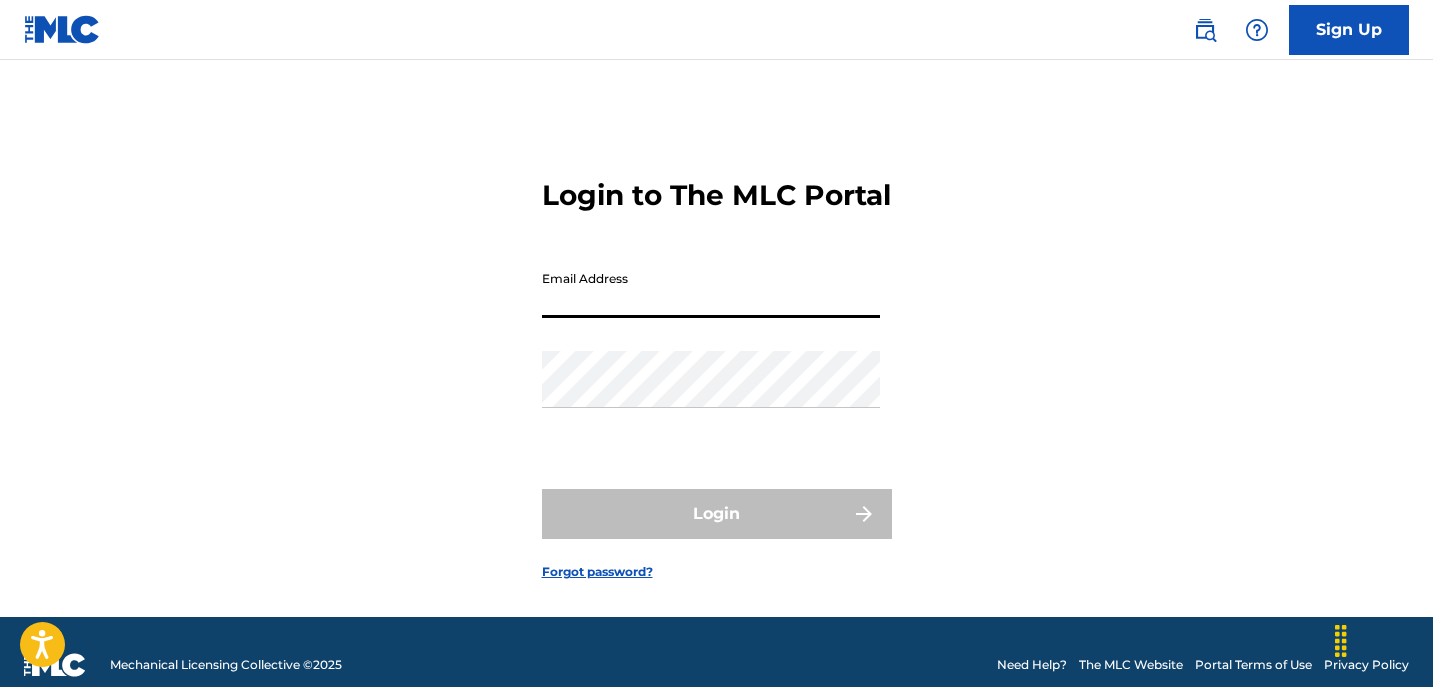 type on "[EMAIL]" 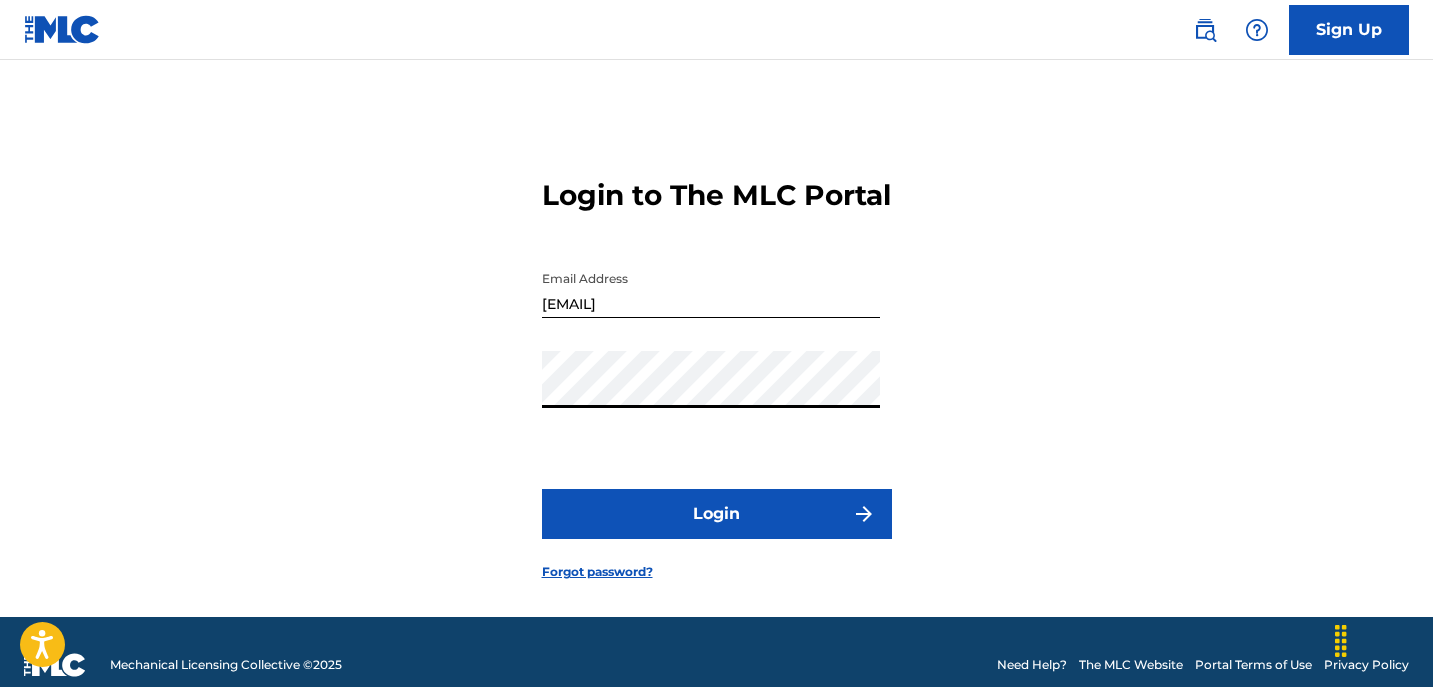 click on "Login" at bounding box center (717, 514) 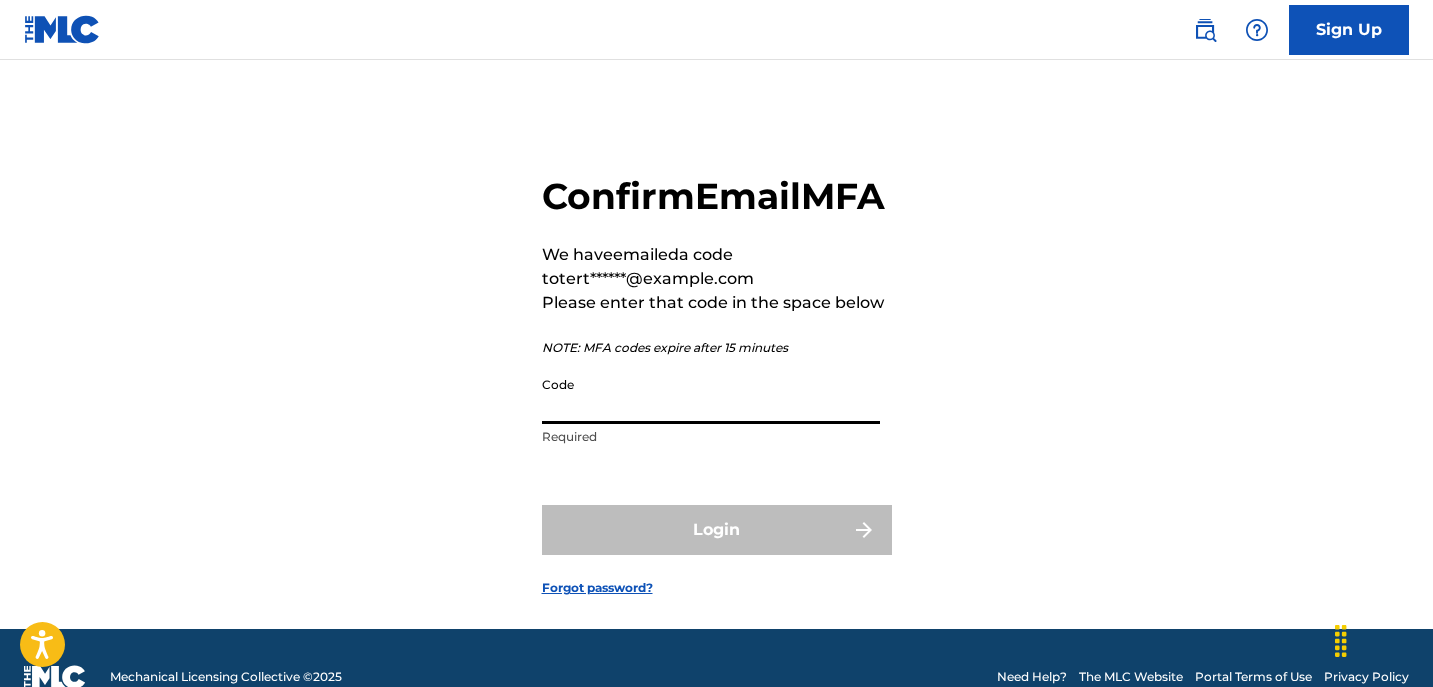 click on "Code" at bounding box center (711, 395) 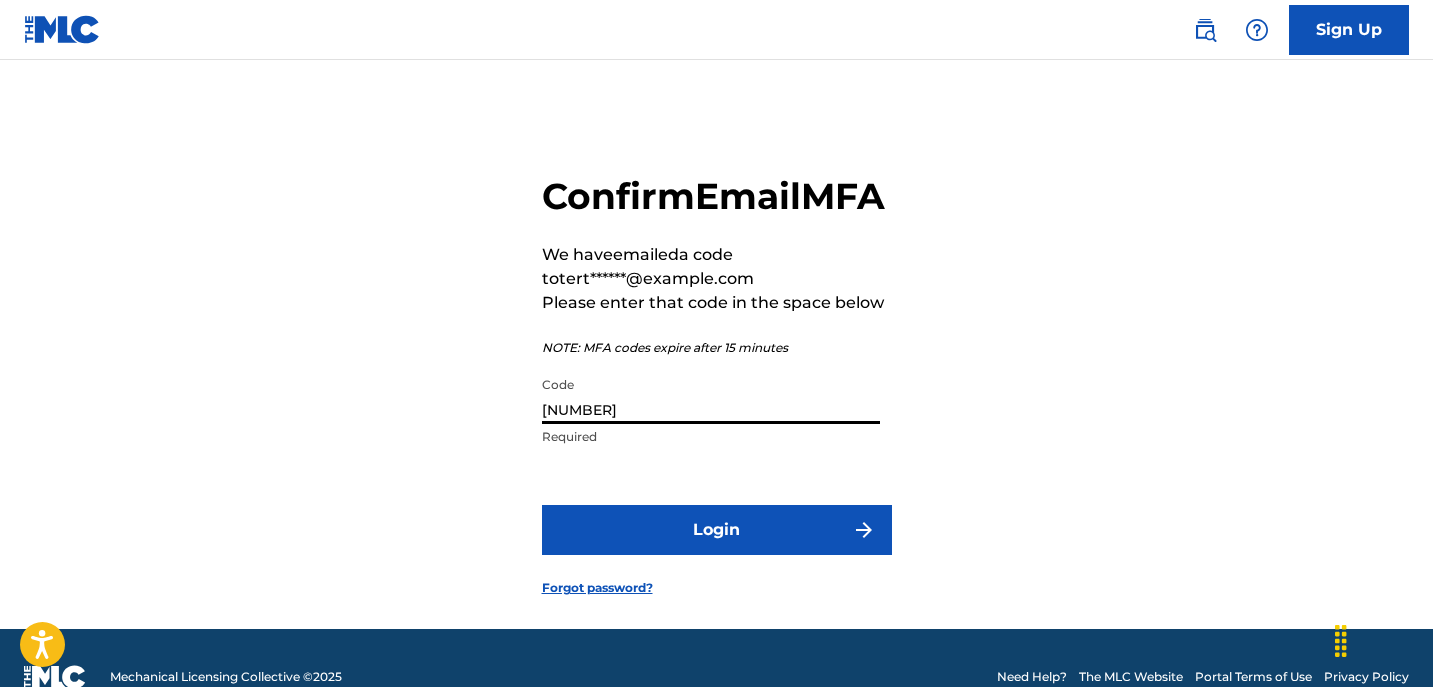 type on "[NUMBER]" 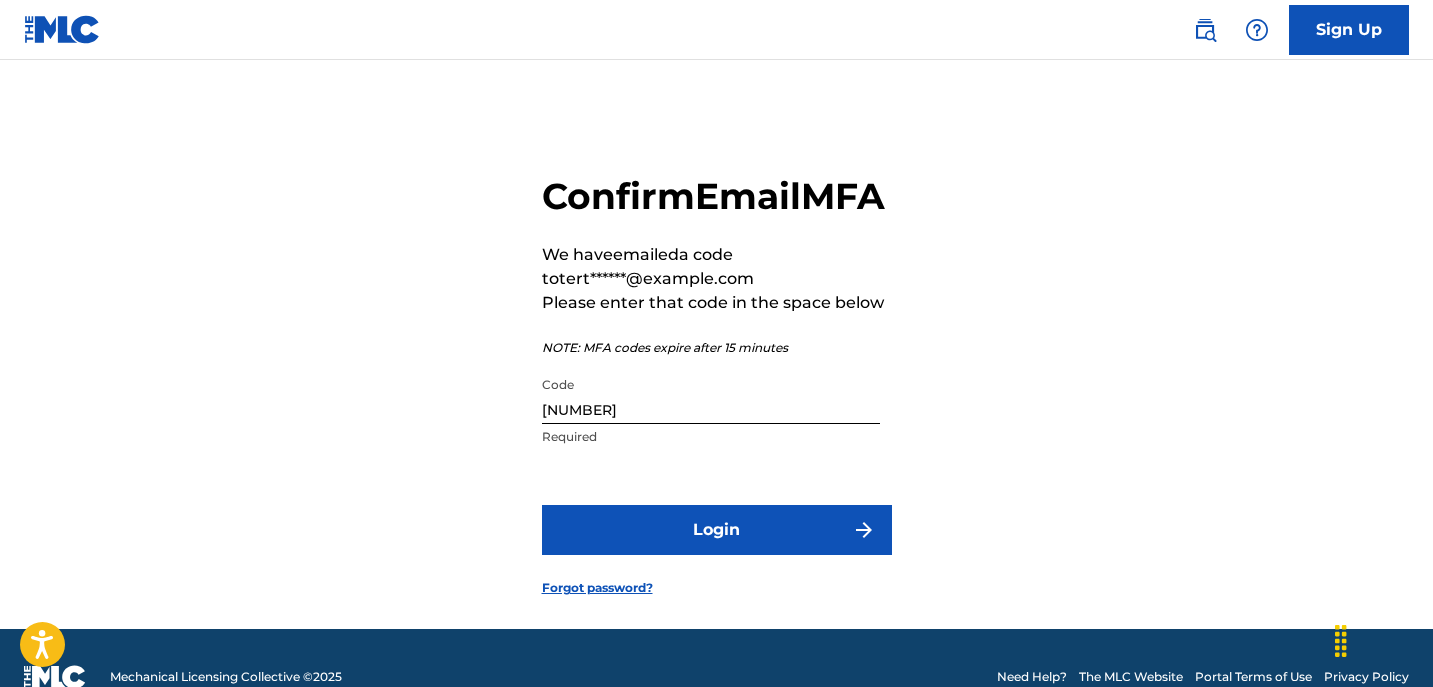 click on "Login" at bounding box center (717, 530) 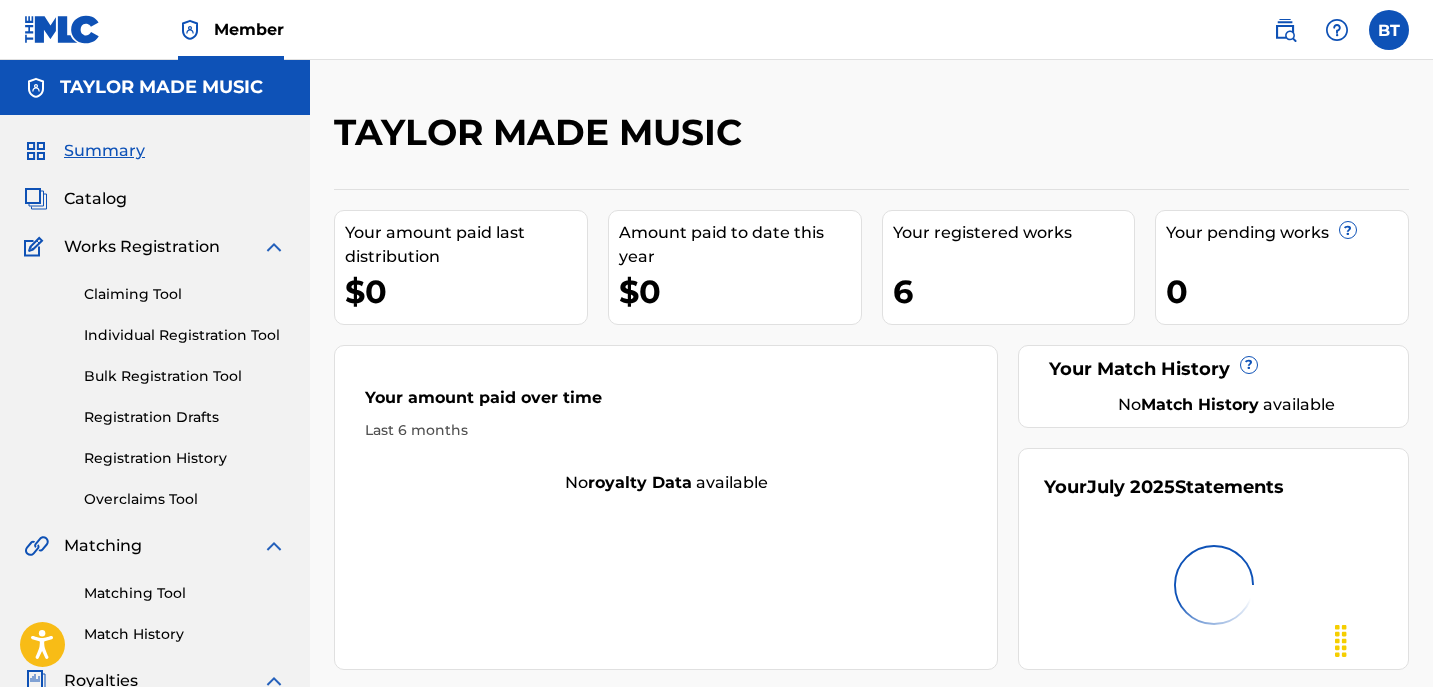 scroll, scrollTop: 0, scrollLeft: 0, axis: both 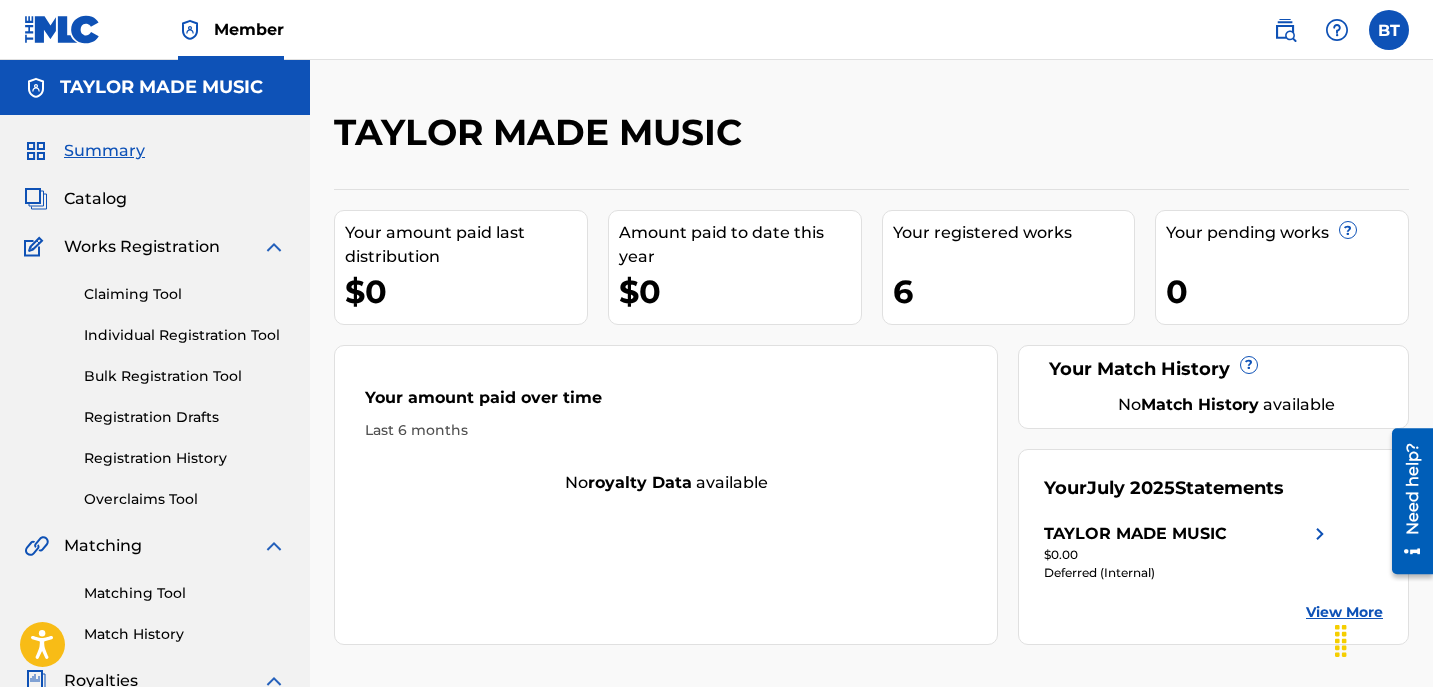click on "Member" at bounding box center (249, 29) 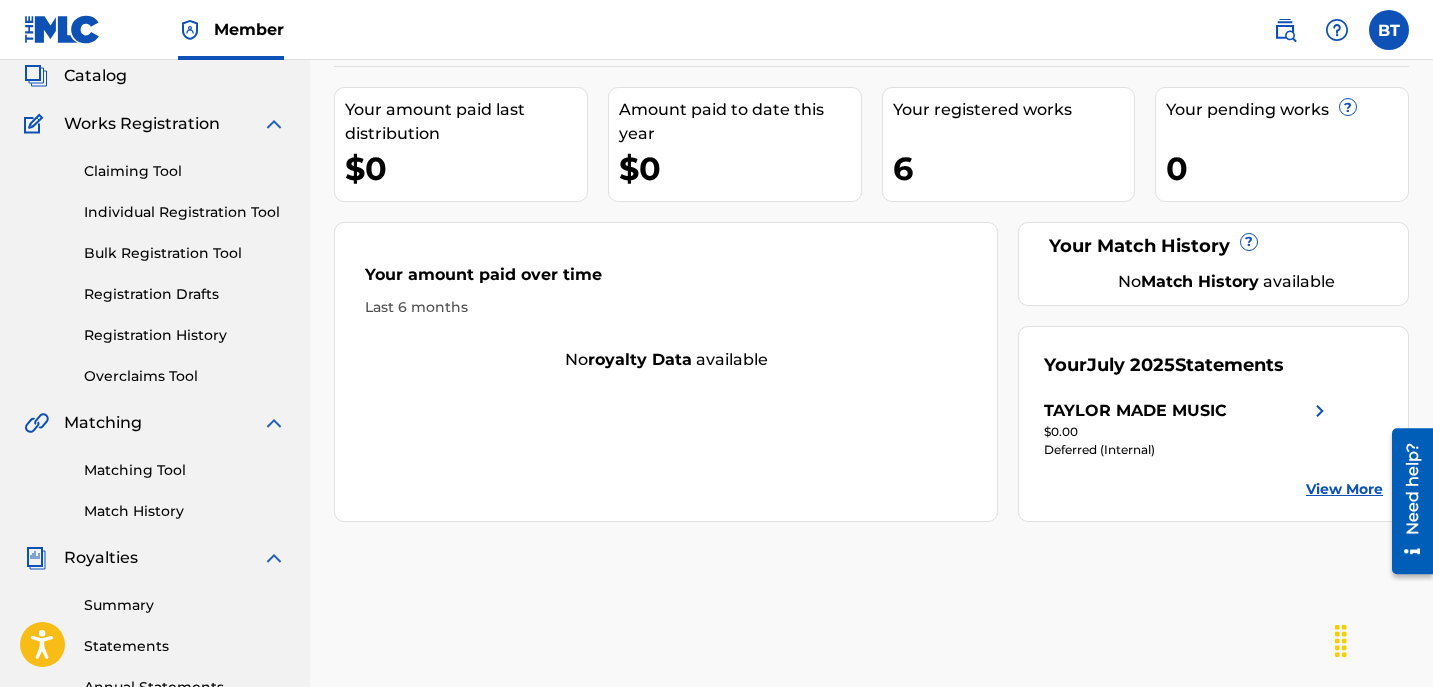 scroll, scrollTop: 100, scrollLeft: 0, axis: vertical 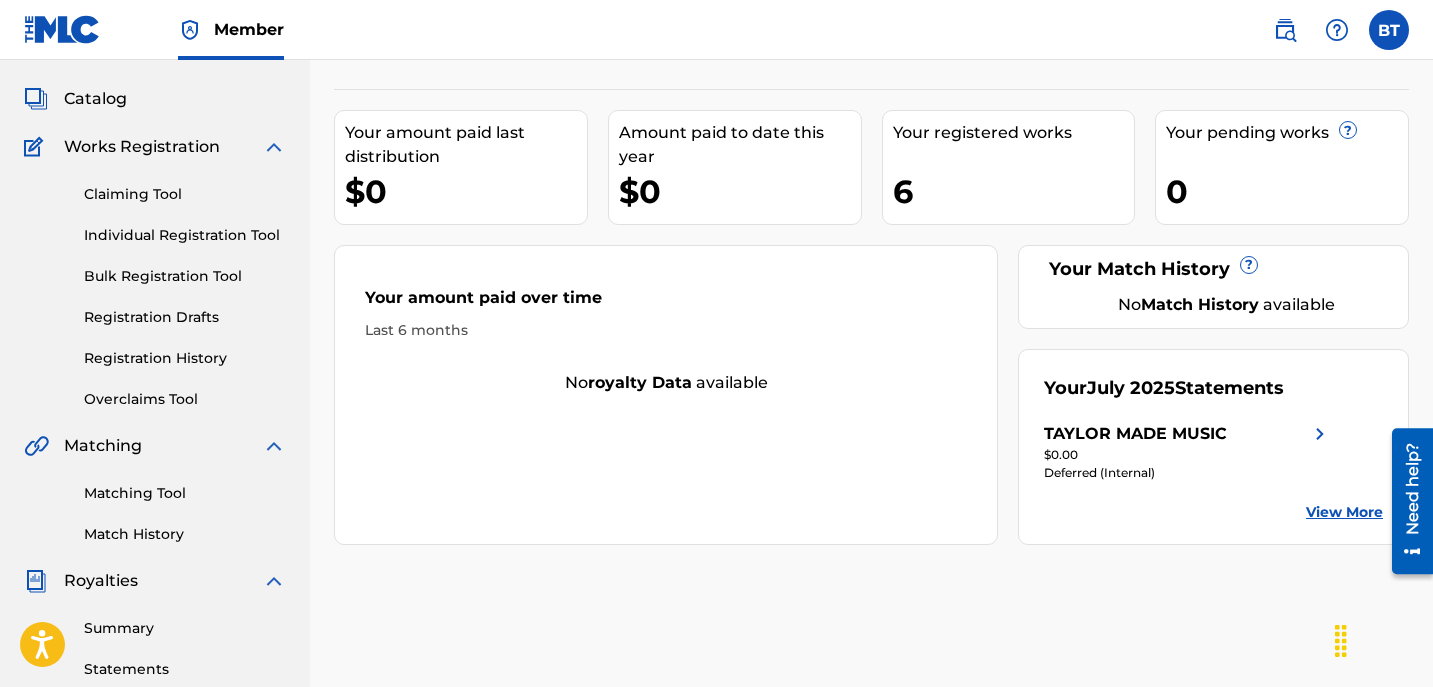 click at bounding box center (1389, 30) 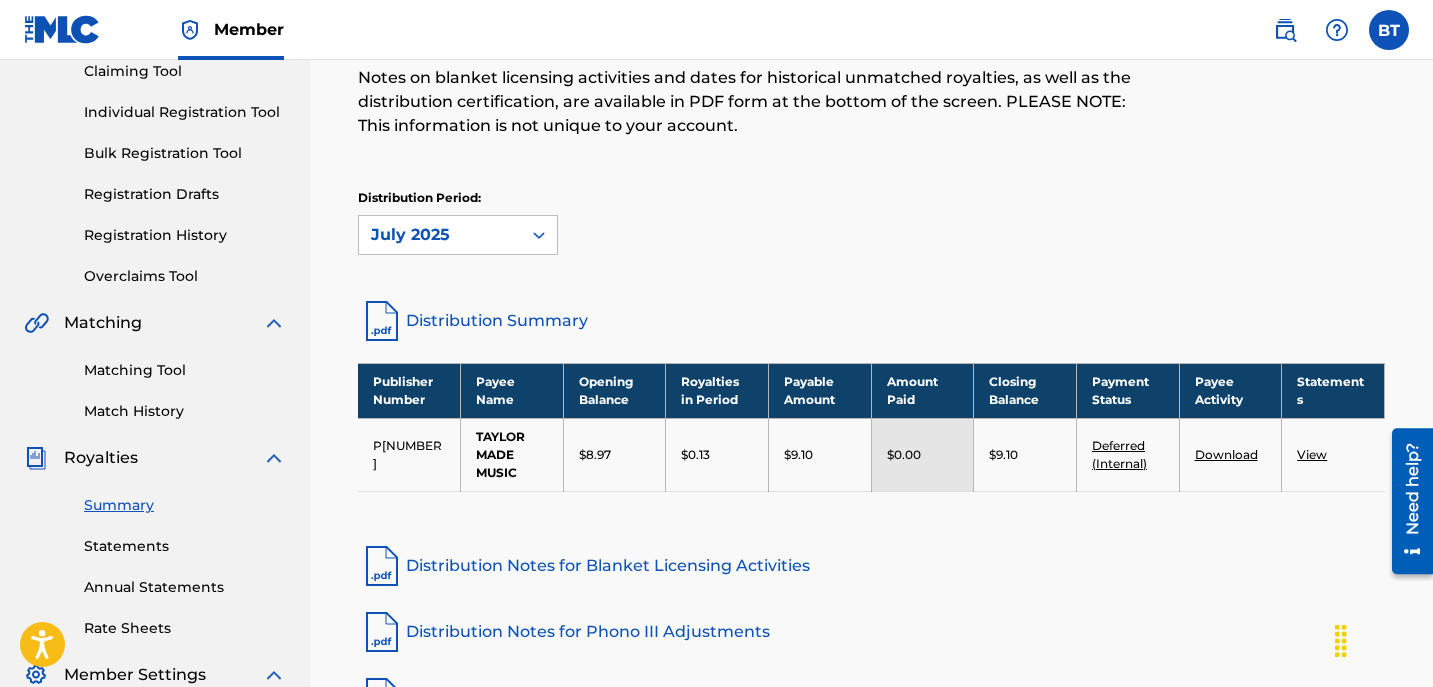 scroll, scrollTop: 100, scrollLeft: 0, axis: vertical 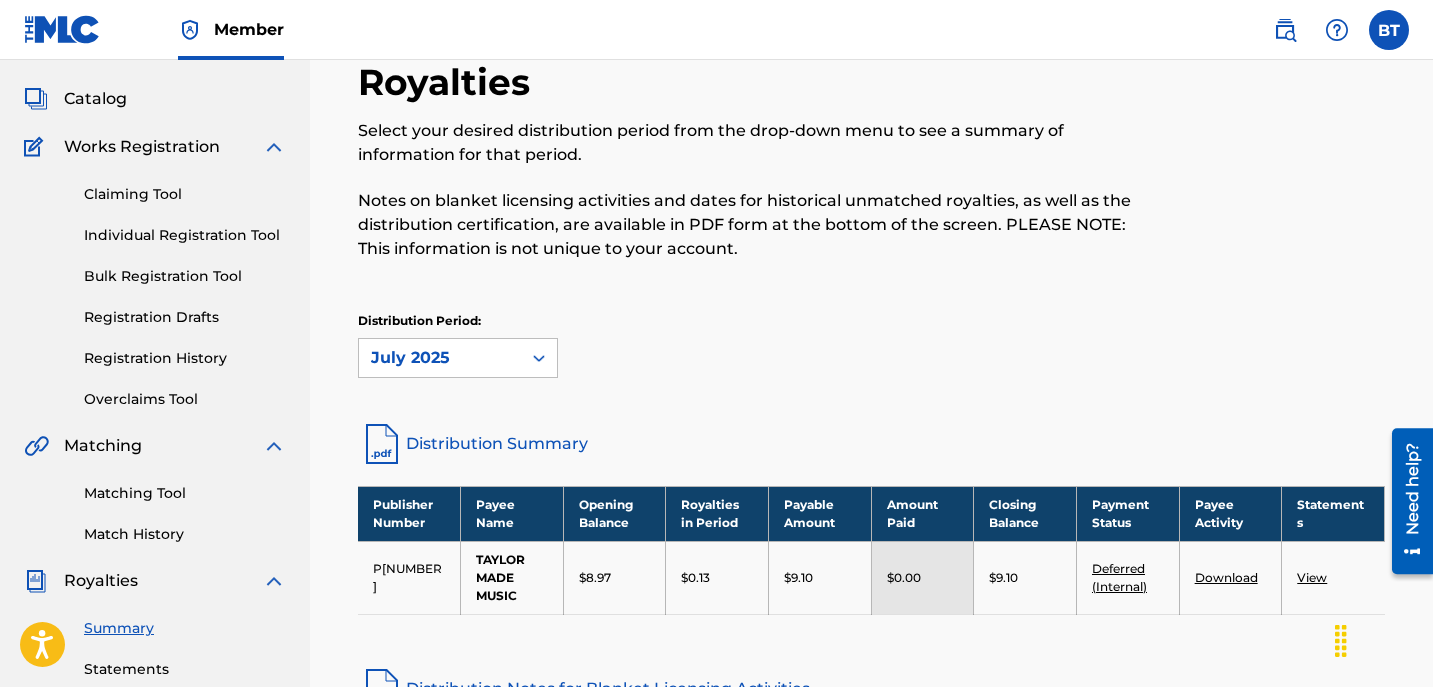 click on "Individual Registration Tool" at bounding box center (185, 235) 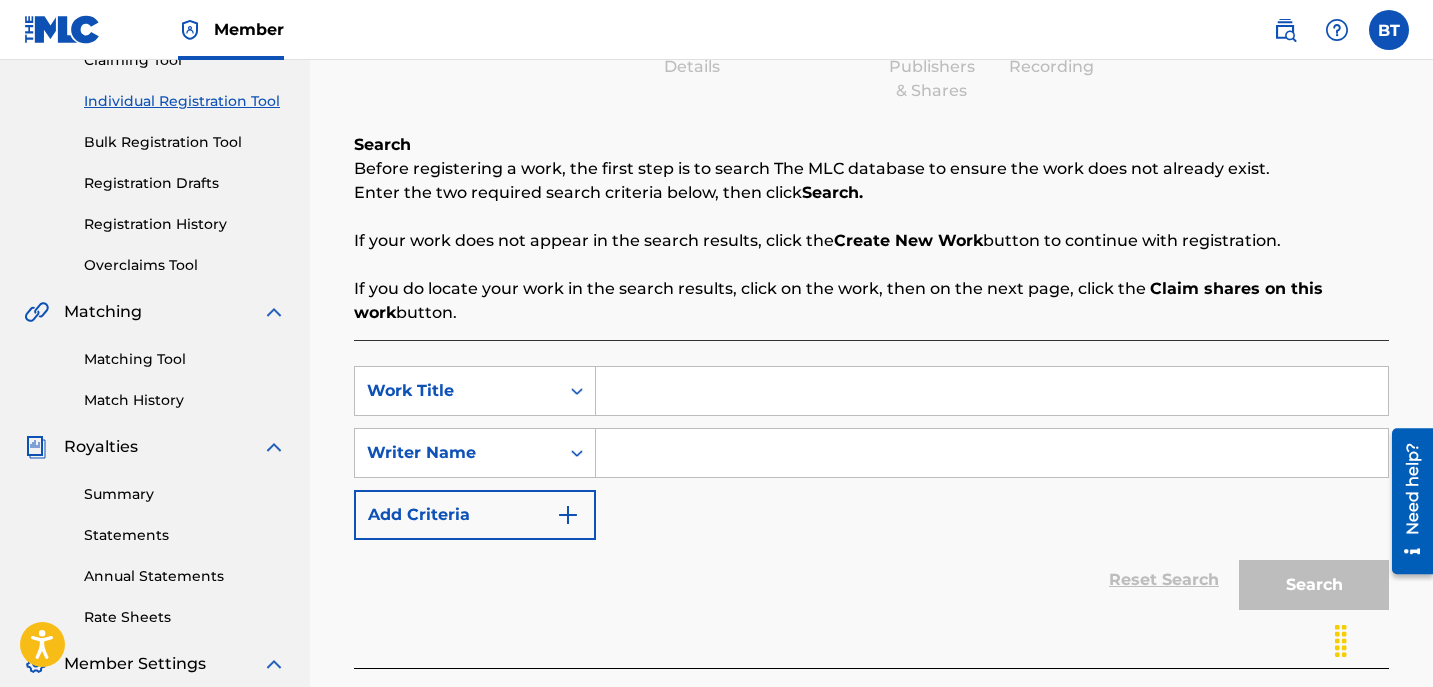 scroll, scrollTop: 300, scrollLeft: 0, axis: vertical 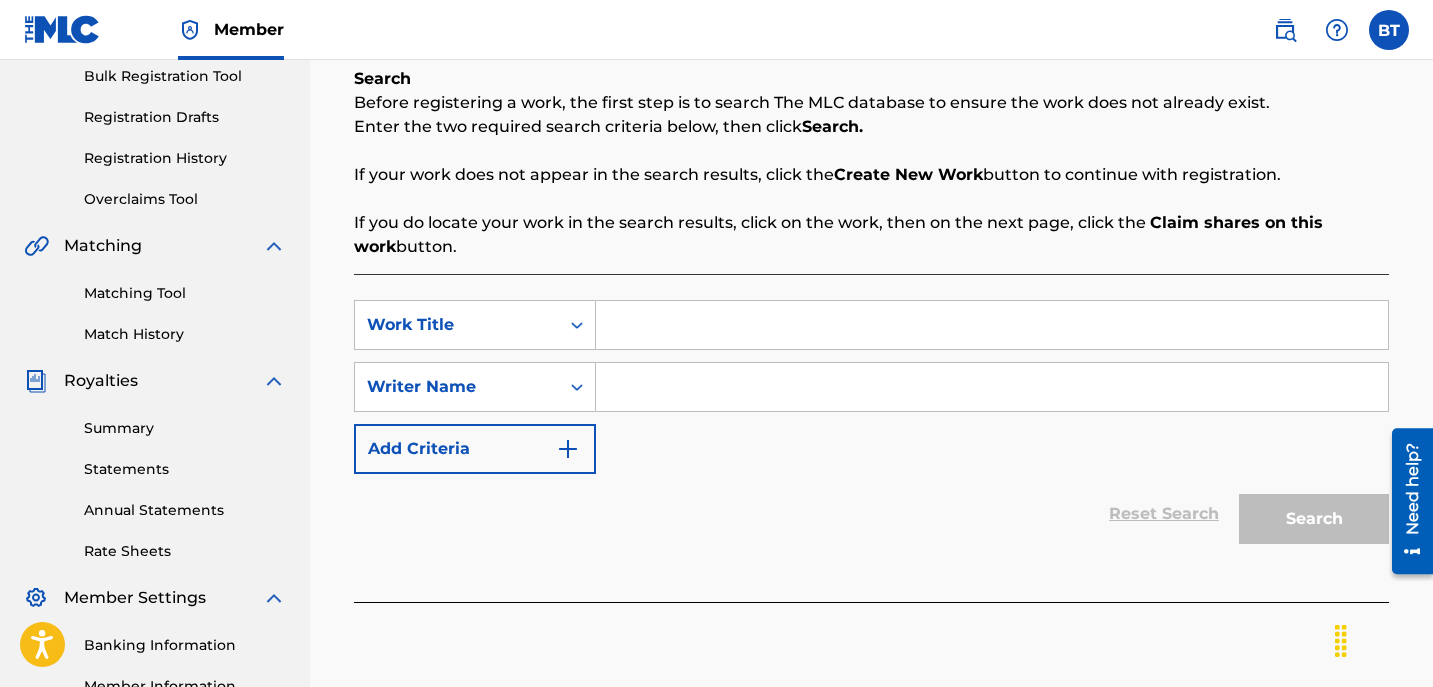 click on "Overclaims Tool" at bounding box center (185, 199) 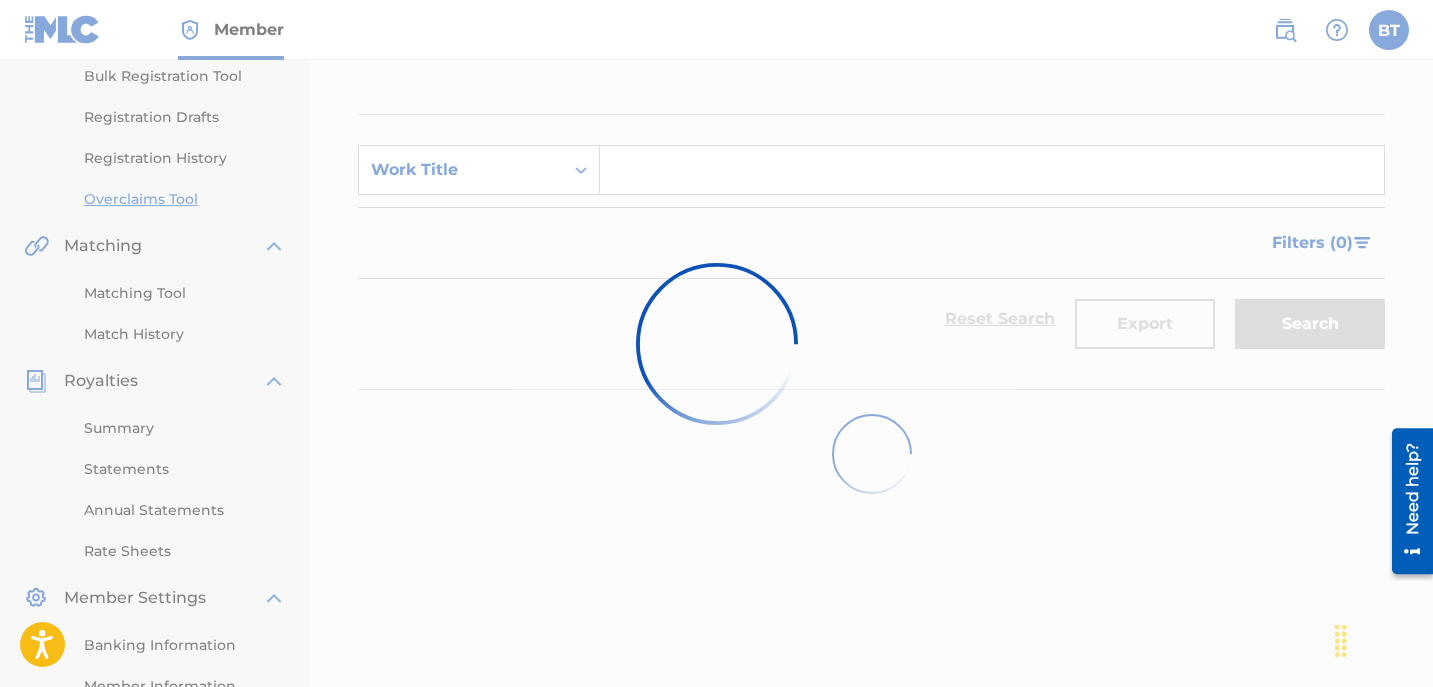 scroll, scrollTop: 0, scrollLeft: 0, axis: both 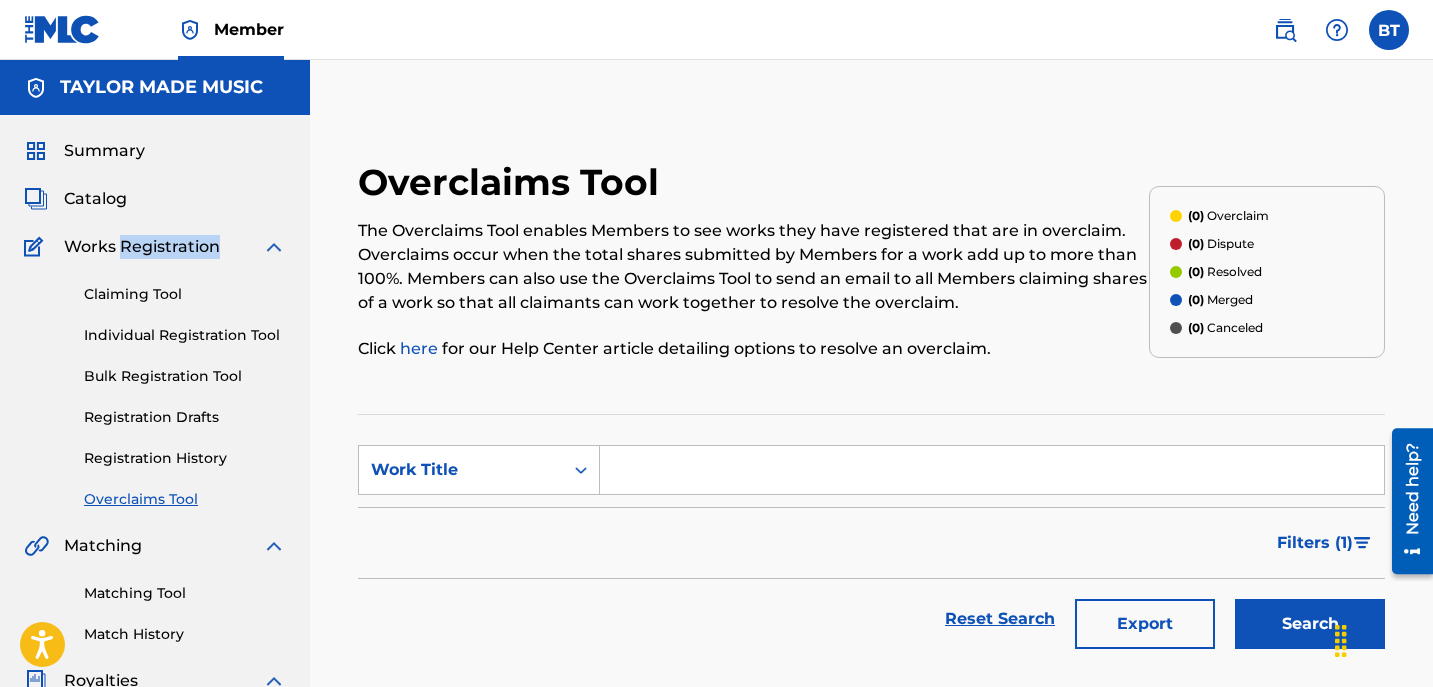 click on "Claiming Tool" at bounding box center (185, 294) 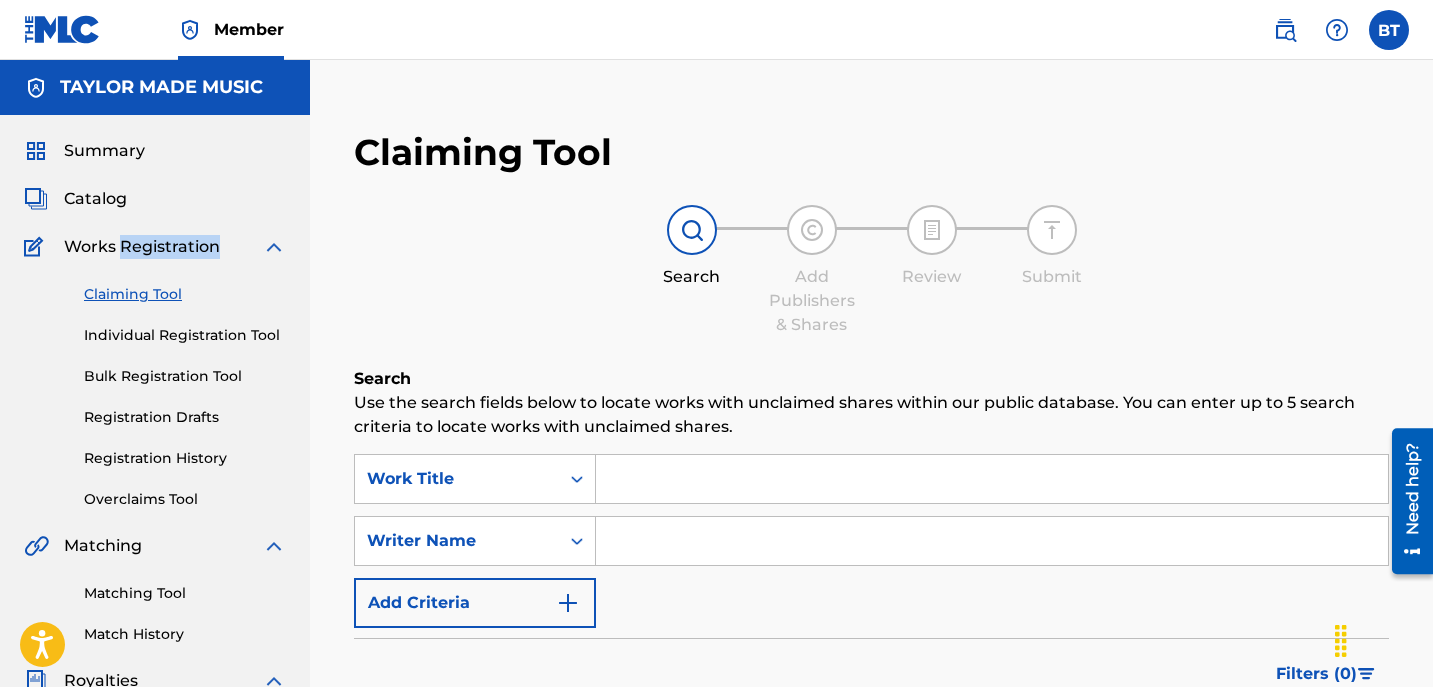 click on "Individual Registration Tool" at bounding box center (185, 335) 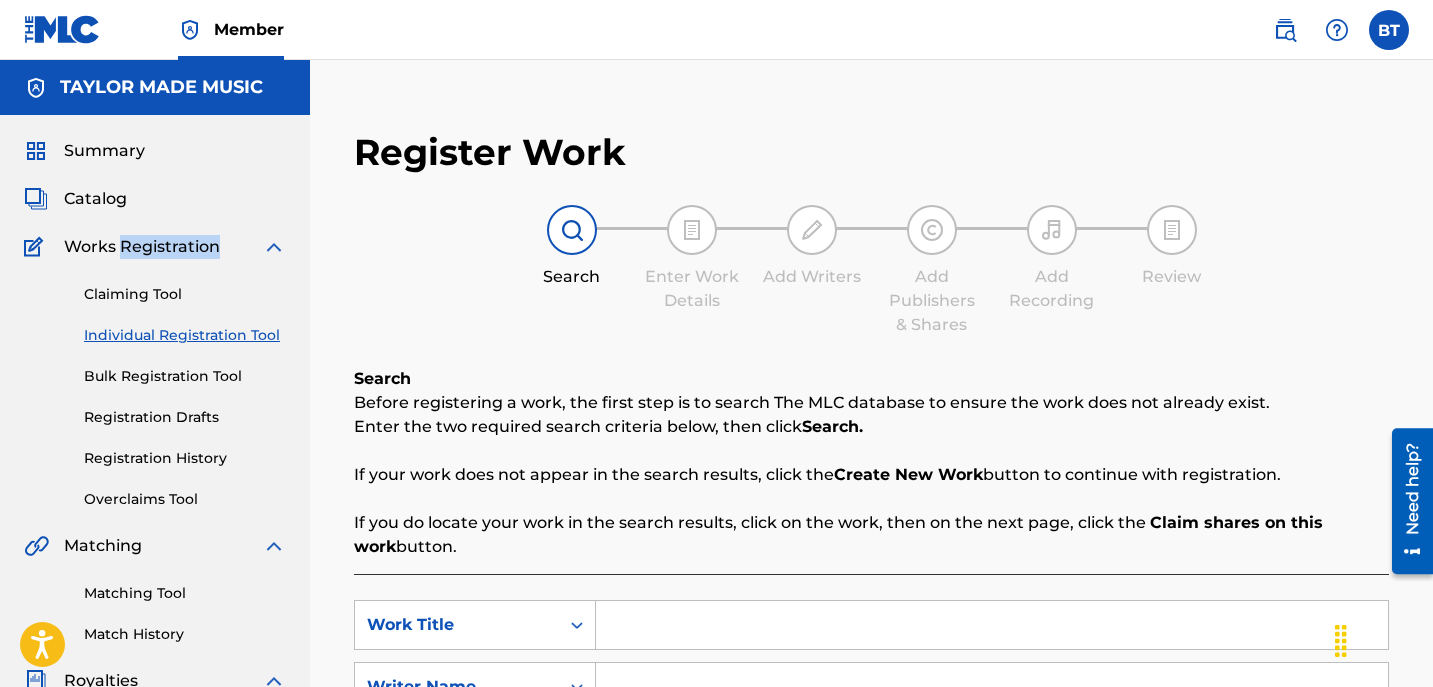 click on "Bulk Registration Tool" at bounding box center [185, 376] 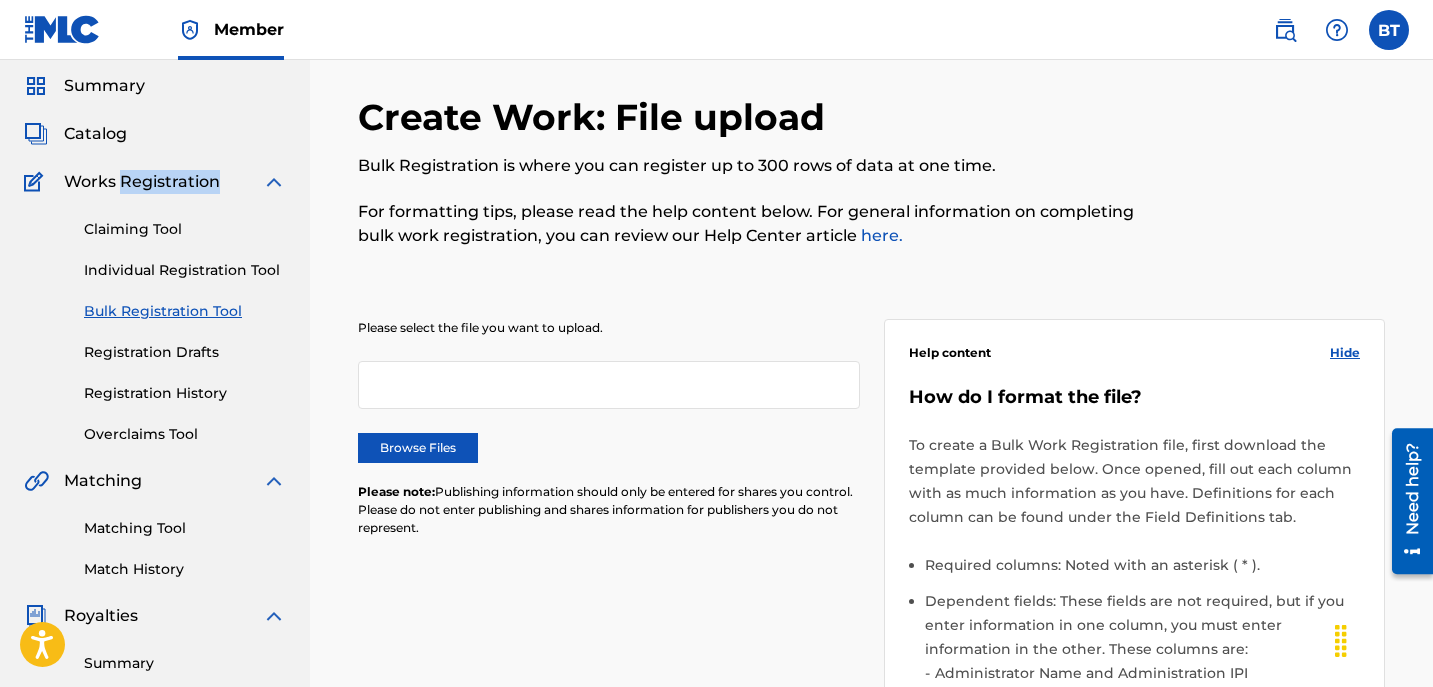 scroll, scrollTop: 100, scrollLeft: 0, axis: vertical 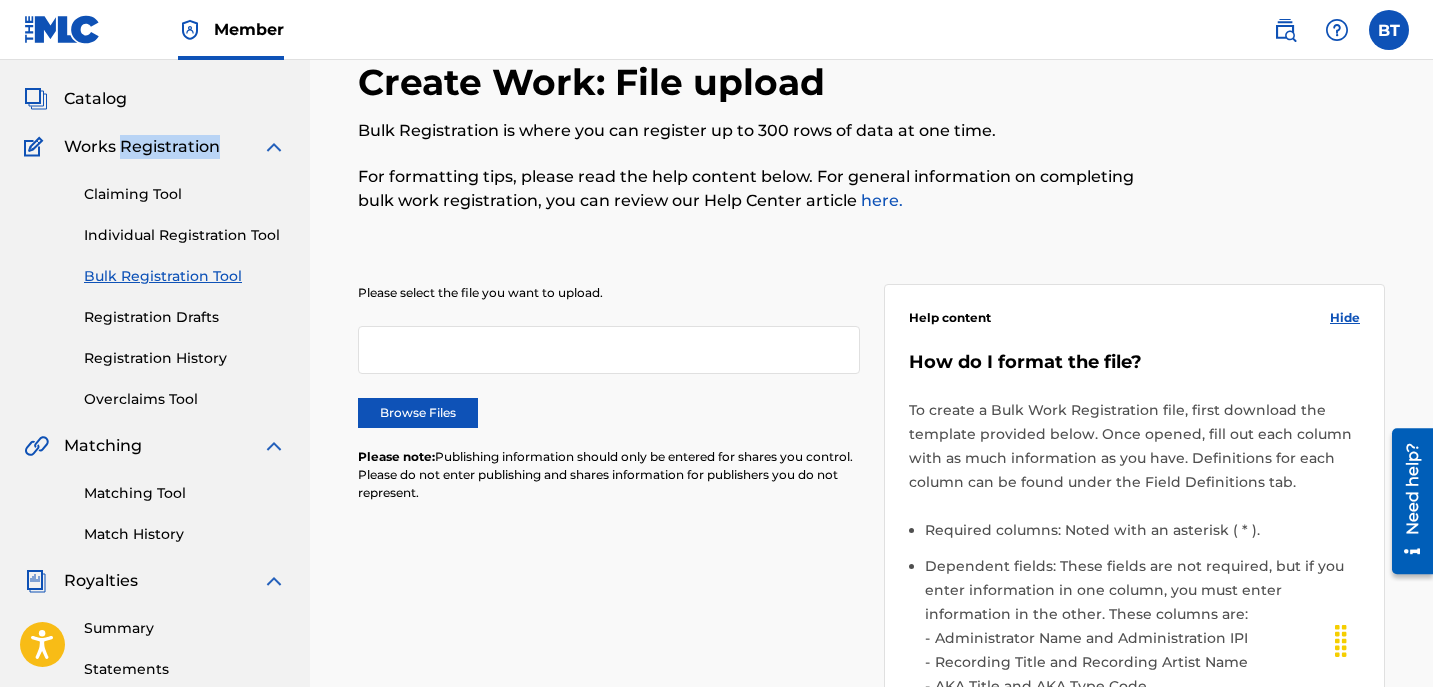 click on "Registration Drafts" at bounding box center [185, 317] 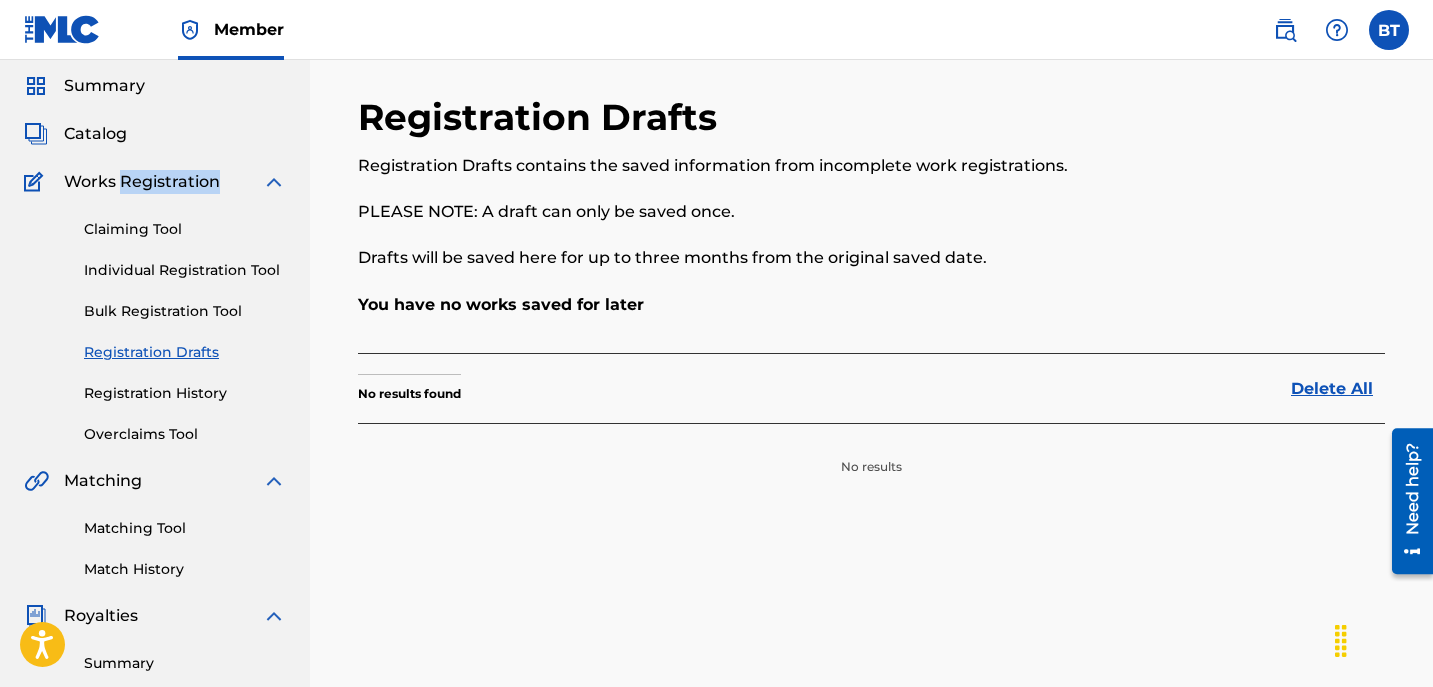scroll, scrollTop: 100, scrollLeft: 0, axis: vertical 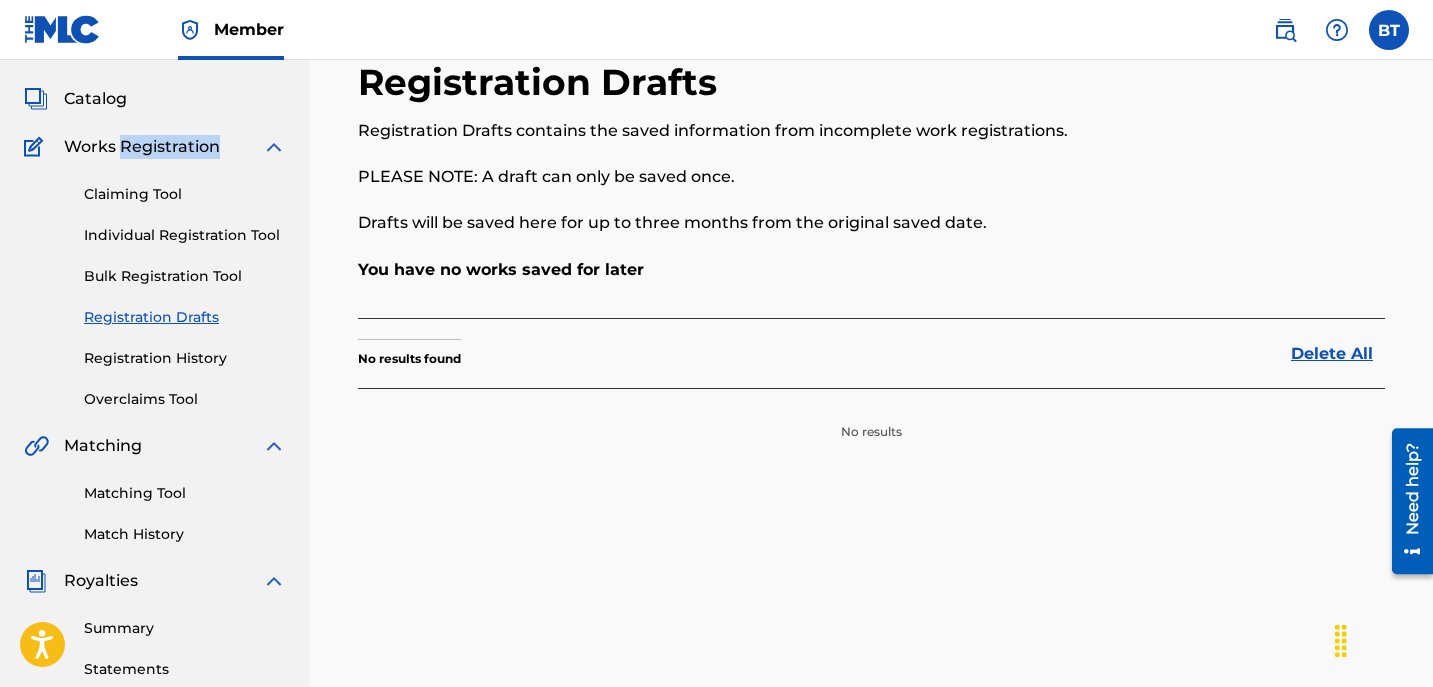 click on "Registration History" at bounding box center (185, 358) 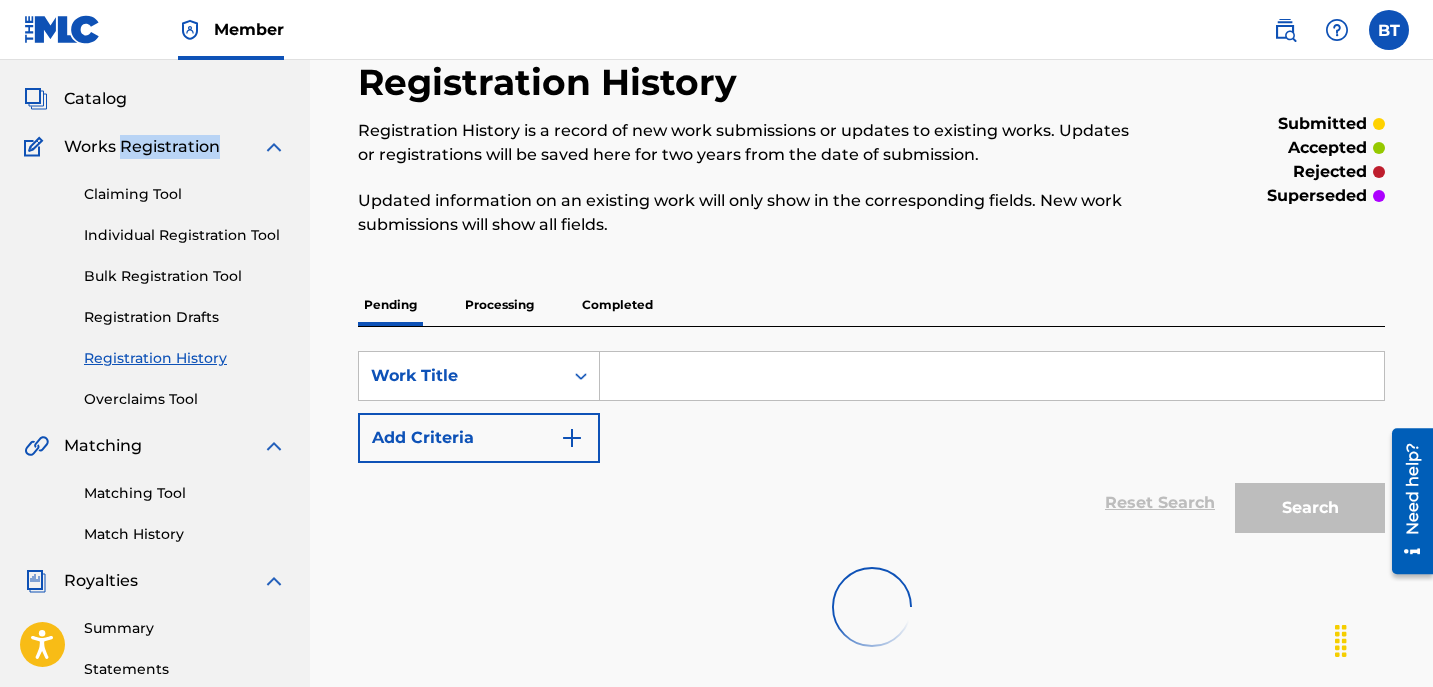 scroll, scrollTop: 0, scrollLeft: 0, axis: both 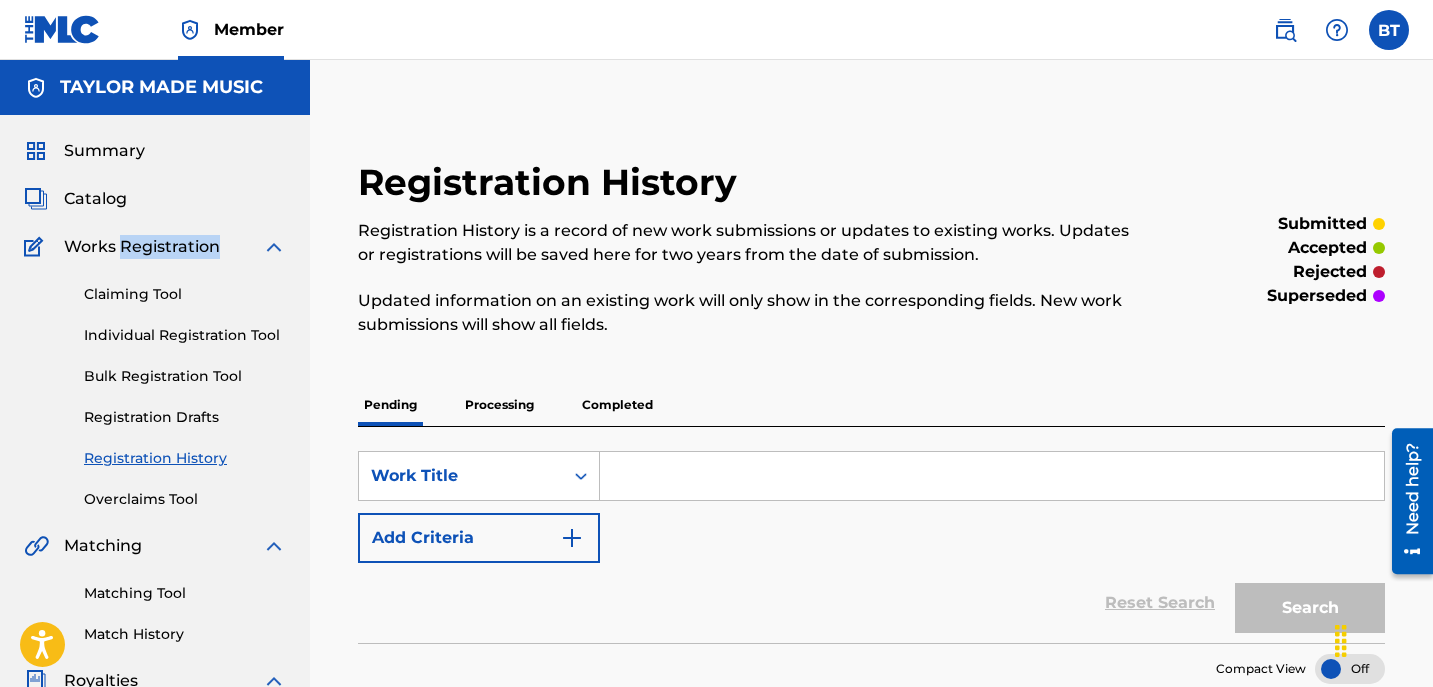 click on "Overclaims Tool" at bounding box center (185, 499) 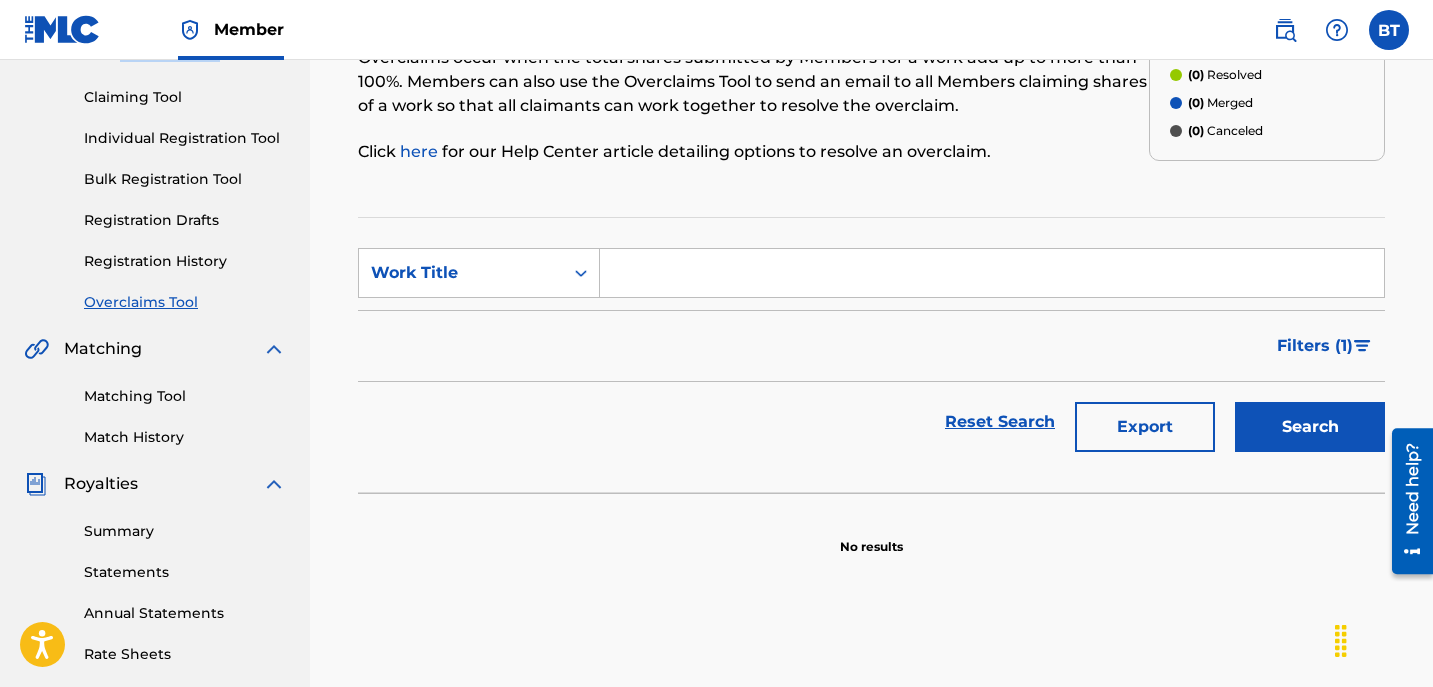 scroll, scrollTop: 300, scrollLeft: 0, axis: vertical 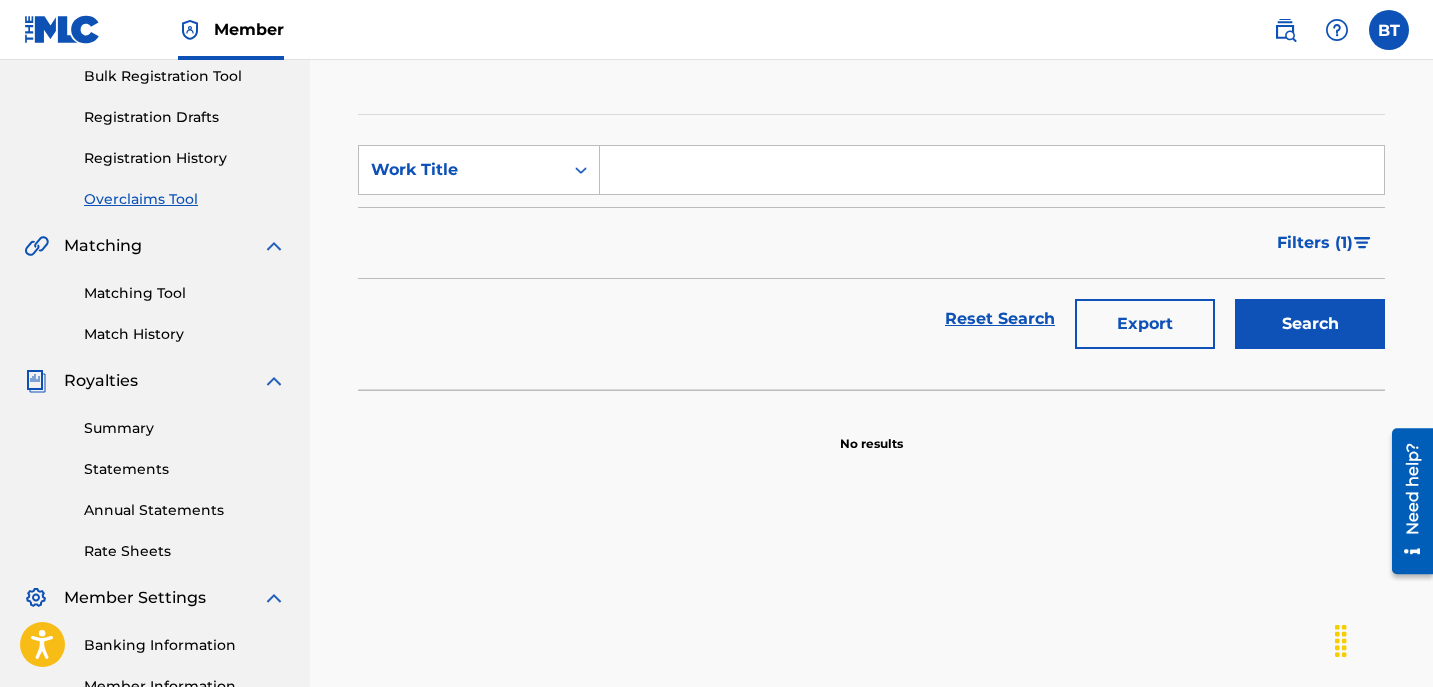 click on "Matching Tool" at bounding box center (185, 293) 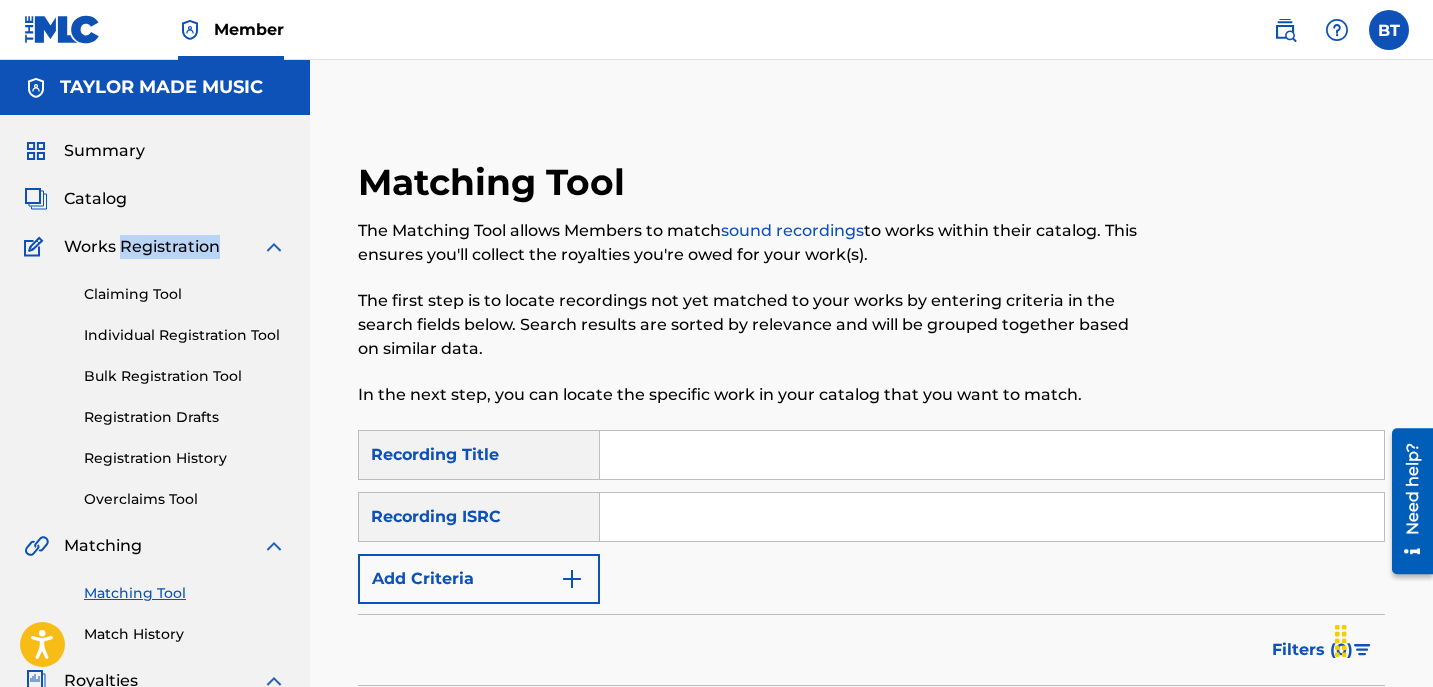click on "Claiming Tool" at bounding box center [185, 294] 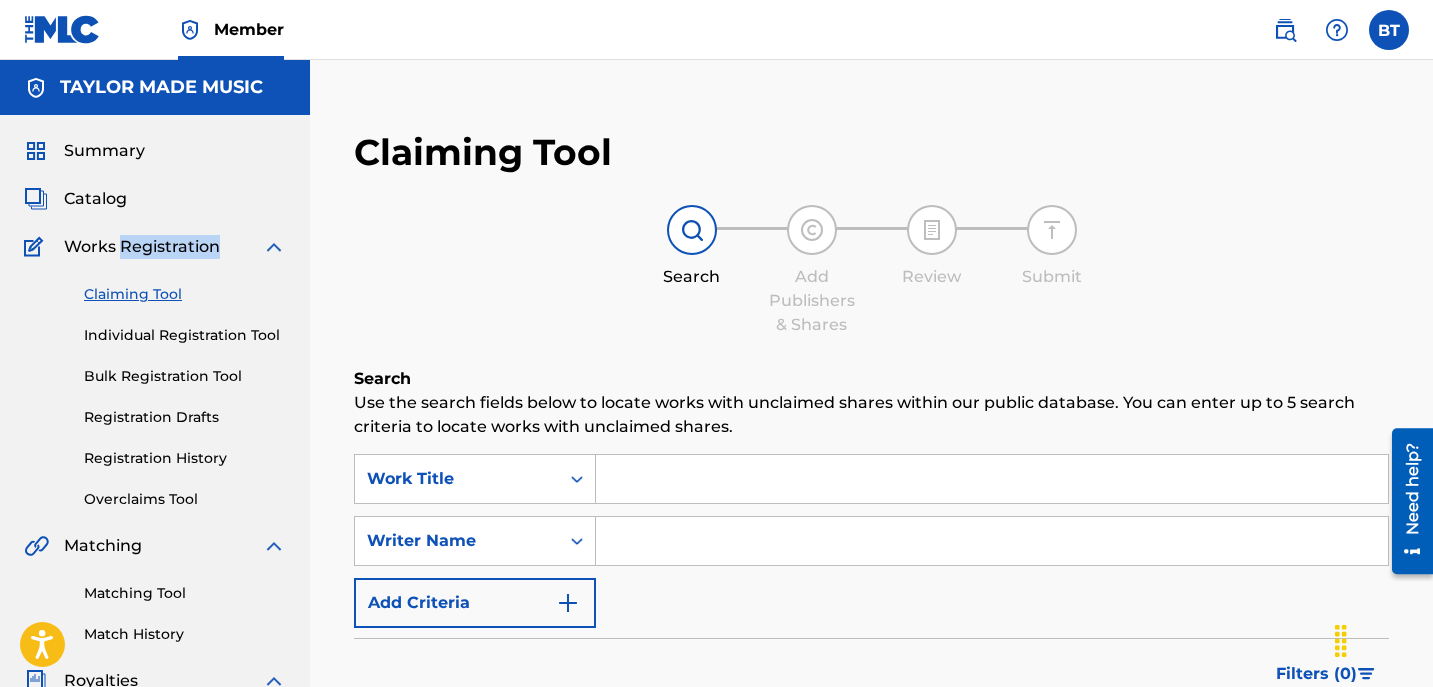click on "Registration History" at bounding box center [185, 458] 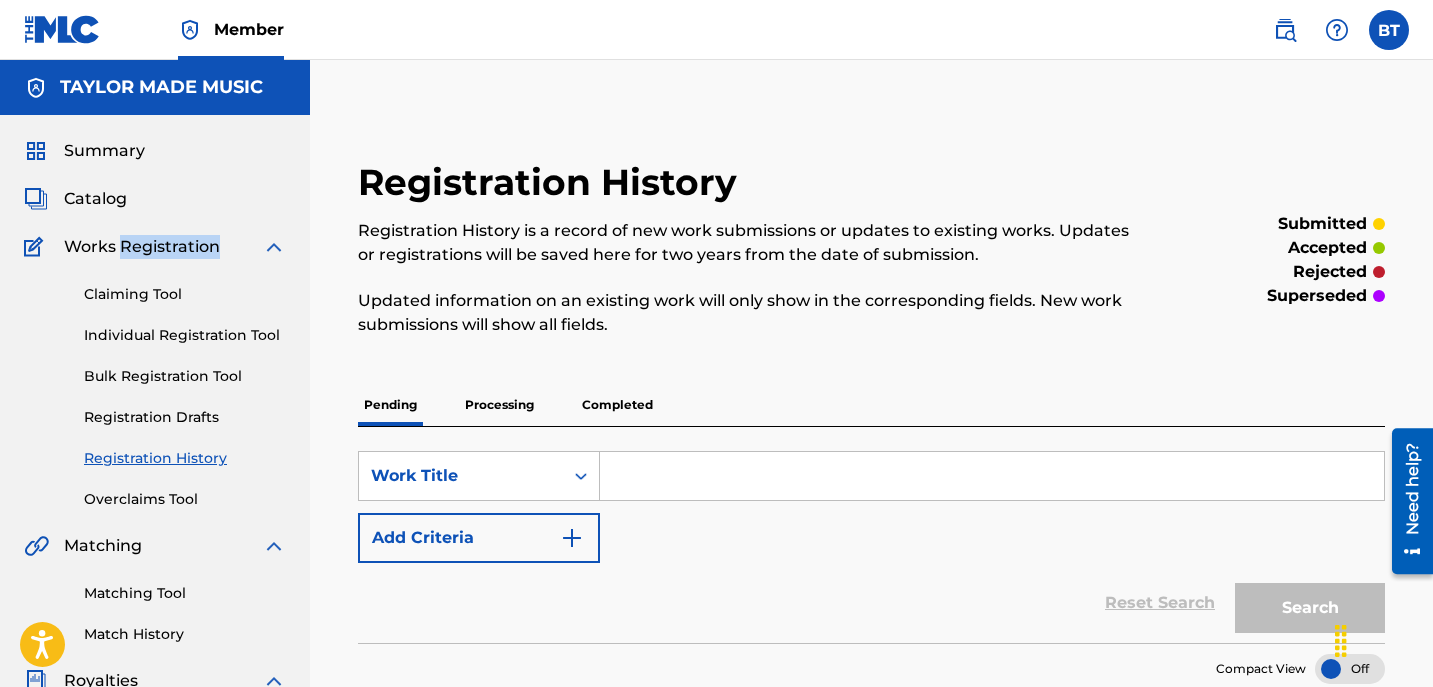 click on "Match History" at bounding box center [185, 634] 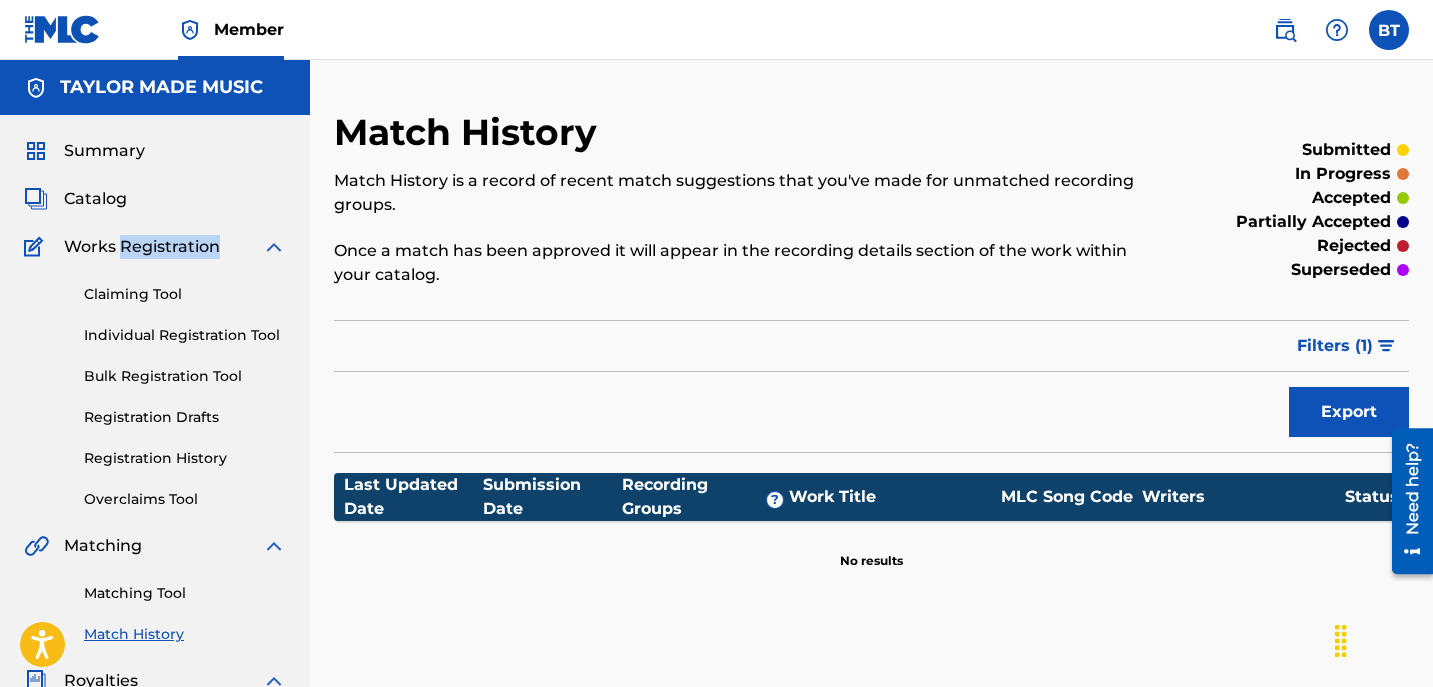 click on "Matching Tool" at bounding box center [185, 593] 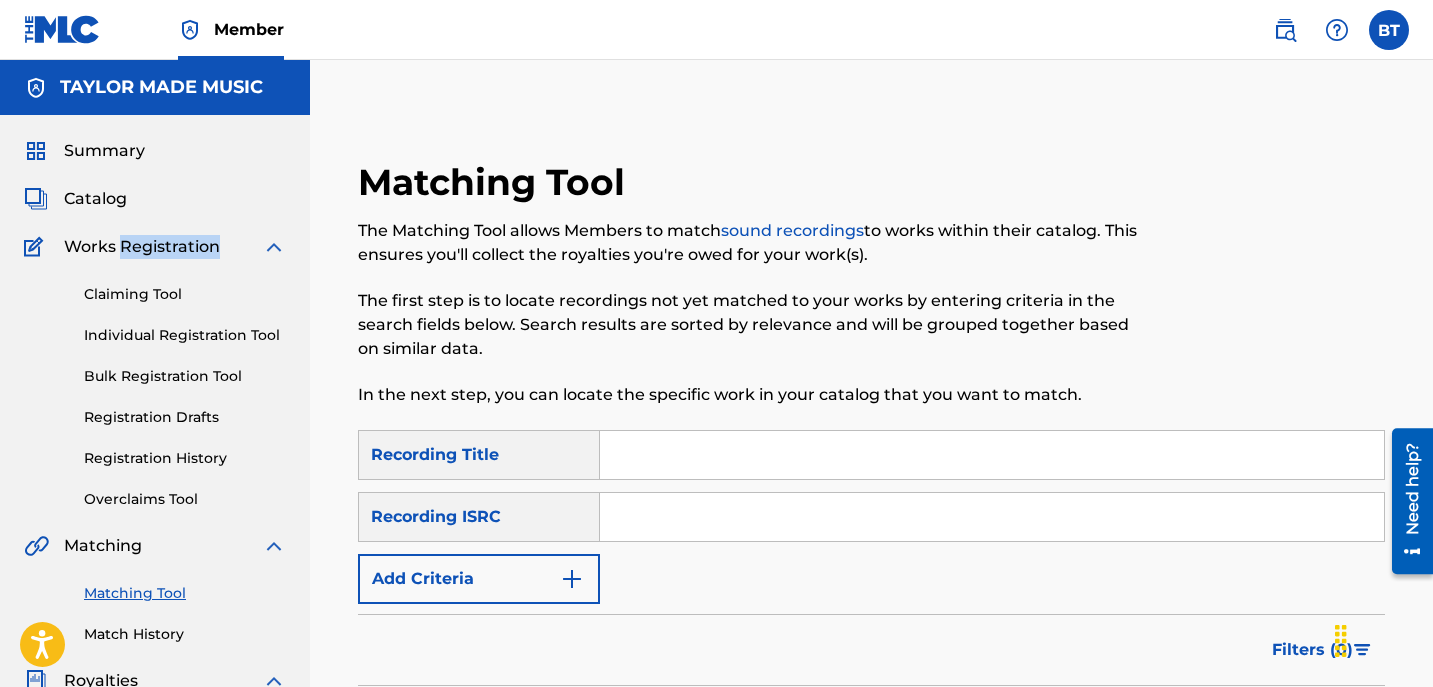 click on "Catalog" at bounding box center (95, 199) 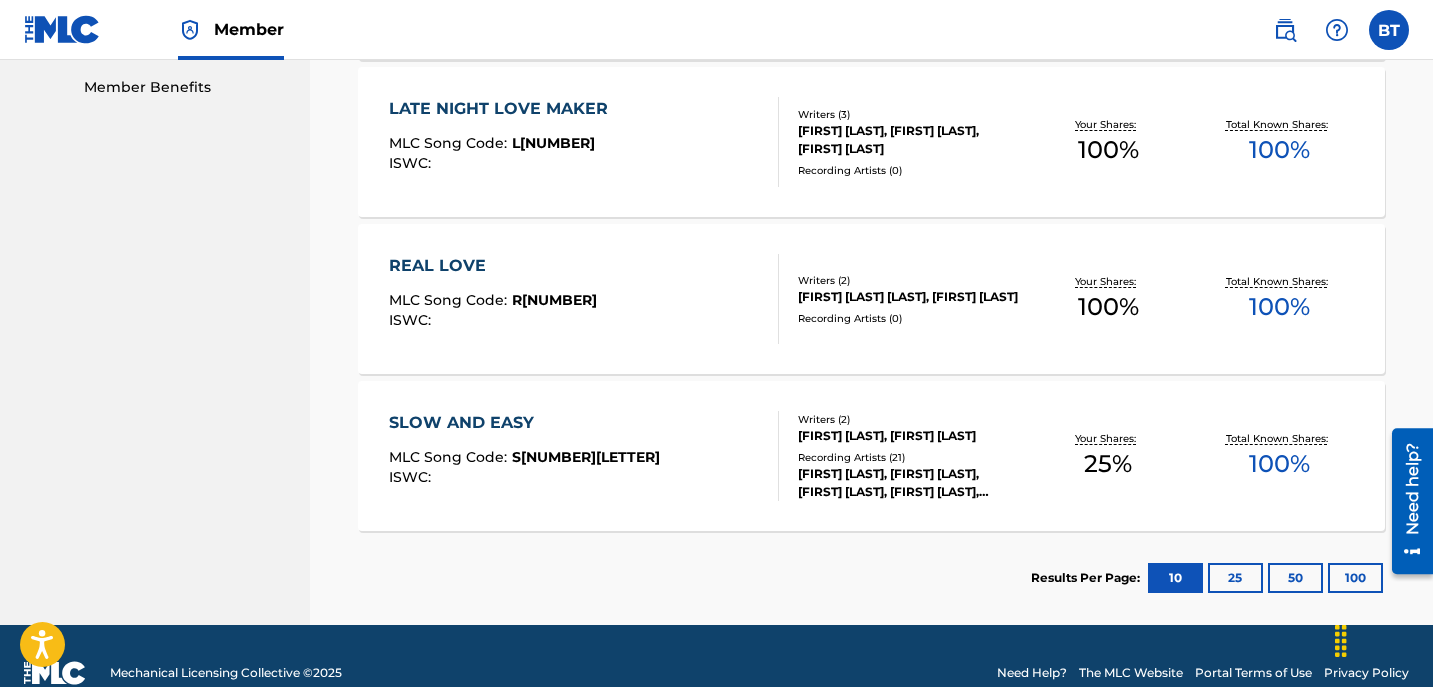 scroll, scrollTop: 1015, scrollLeft: 0, axis: vertical 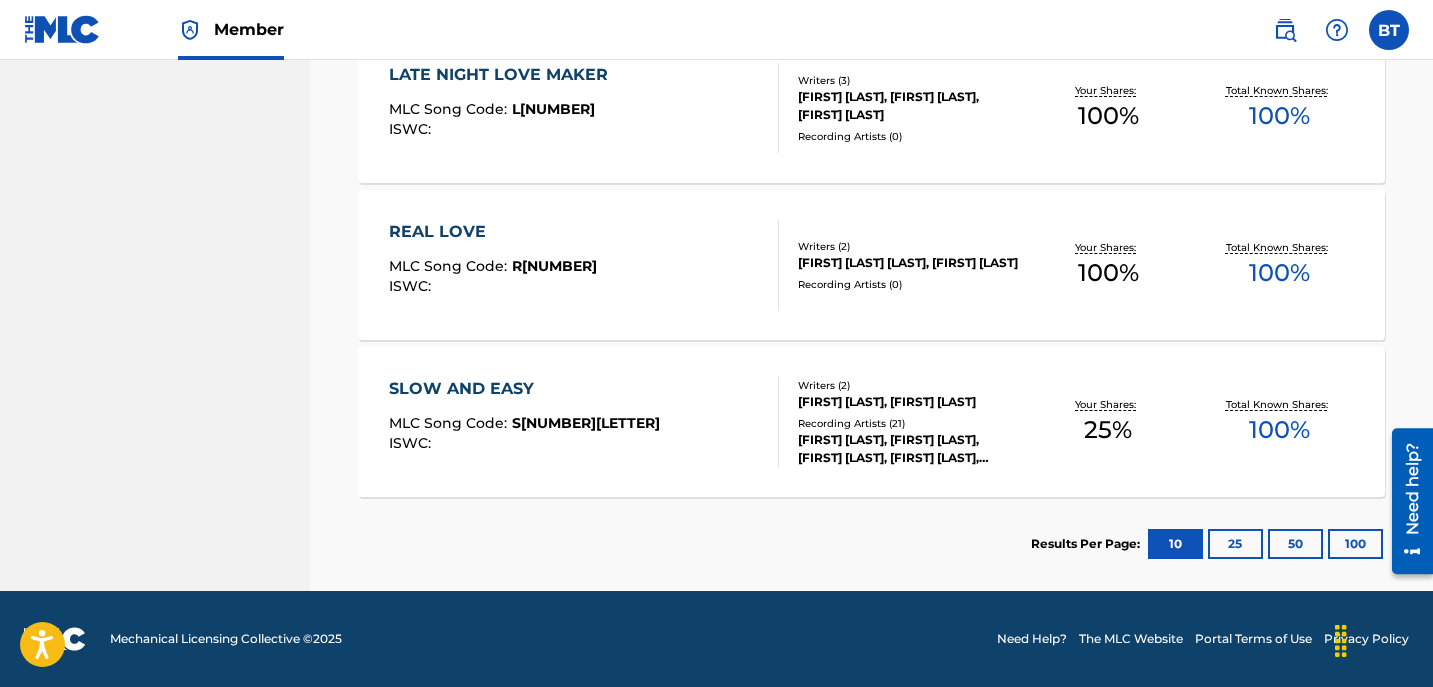 click on "25" at bounding box center [1235, 544] 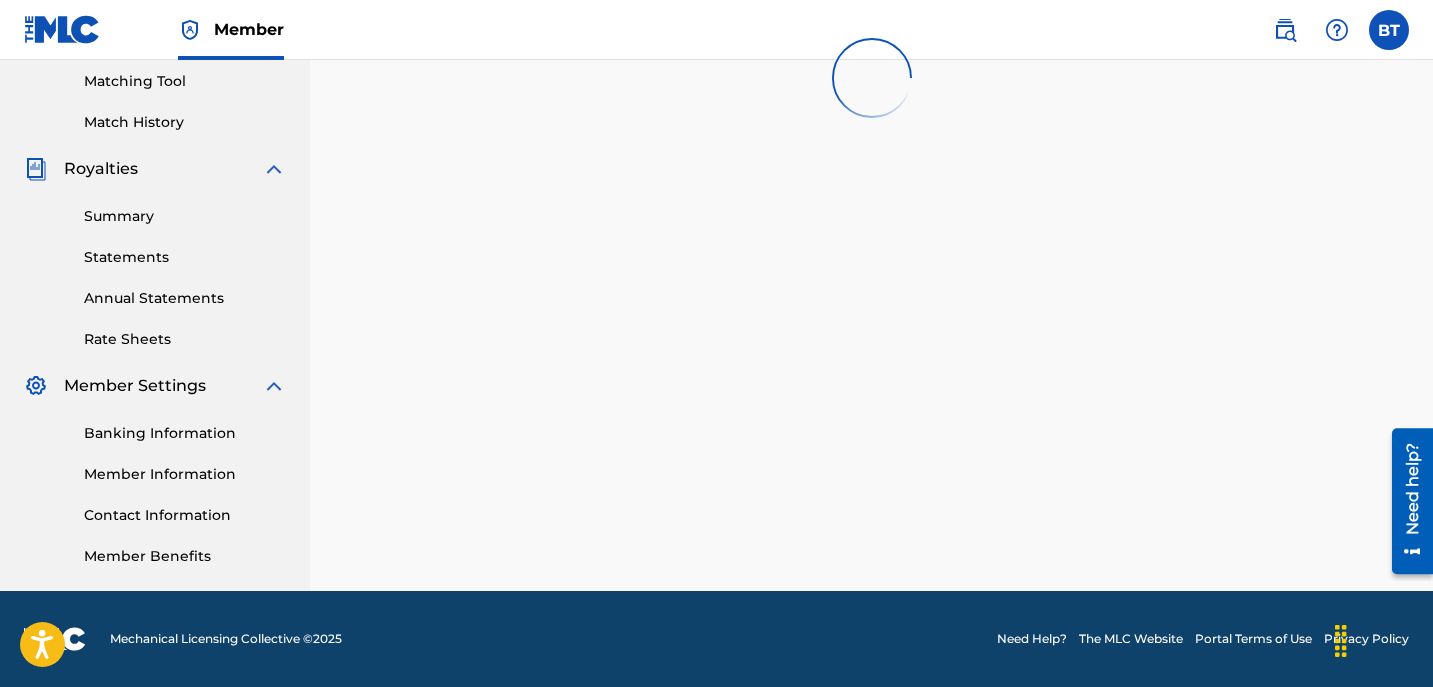 scroll, scrollTop: 1015, scrollLeft: 0, axis: vertical 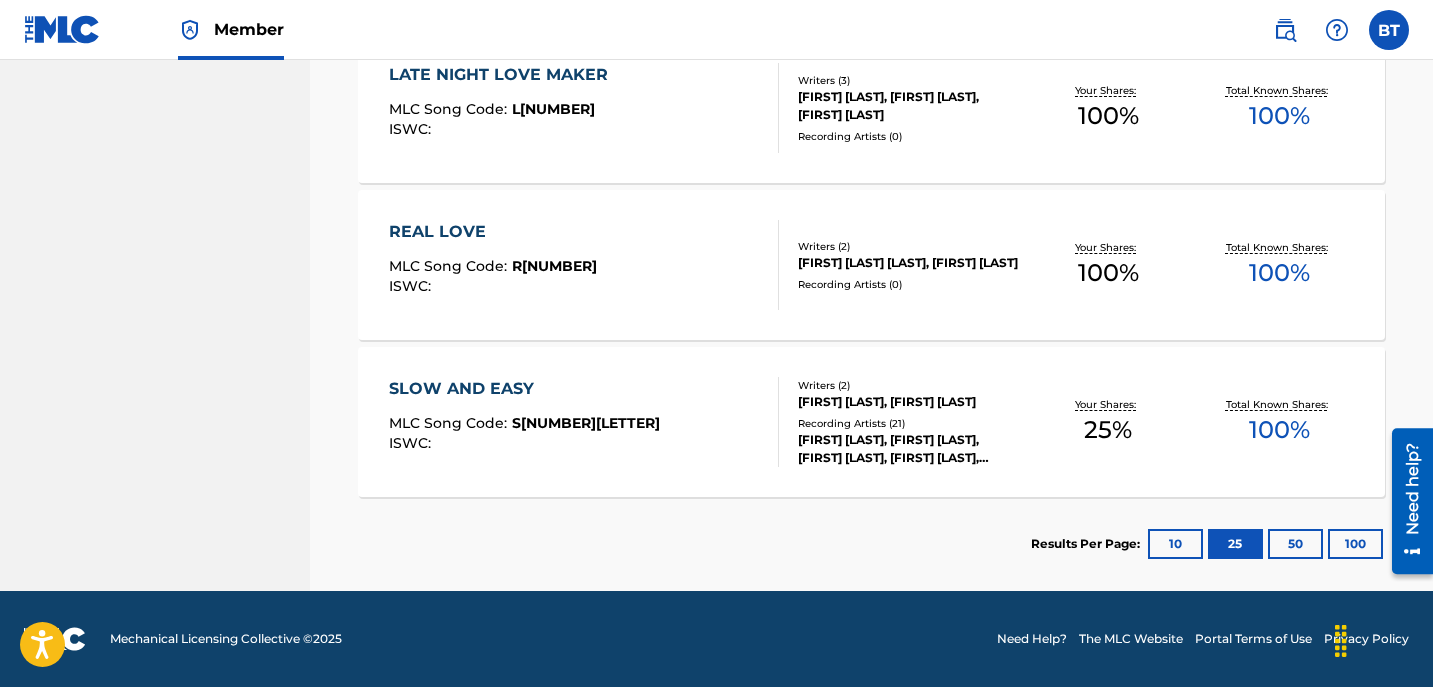 click on "S[NUMBER][LETTER]" at bounding box center (586, 423) 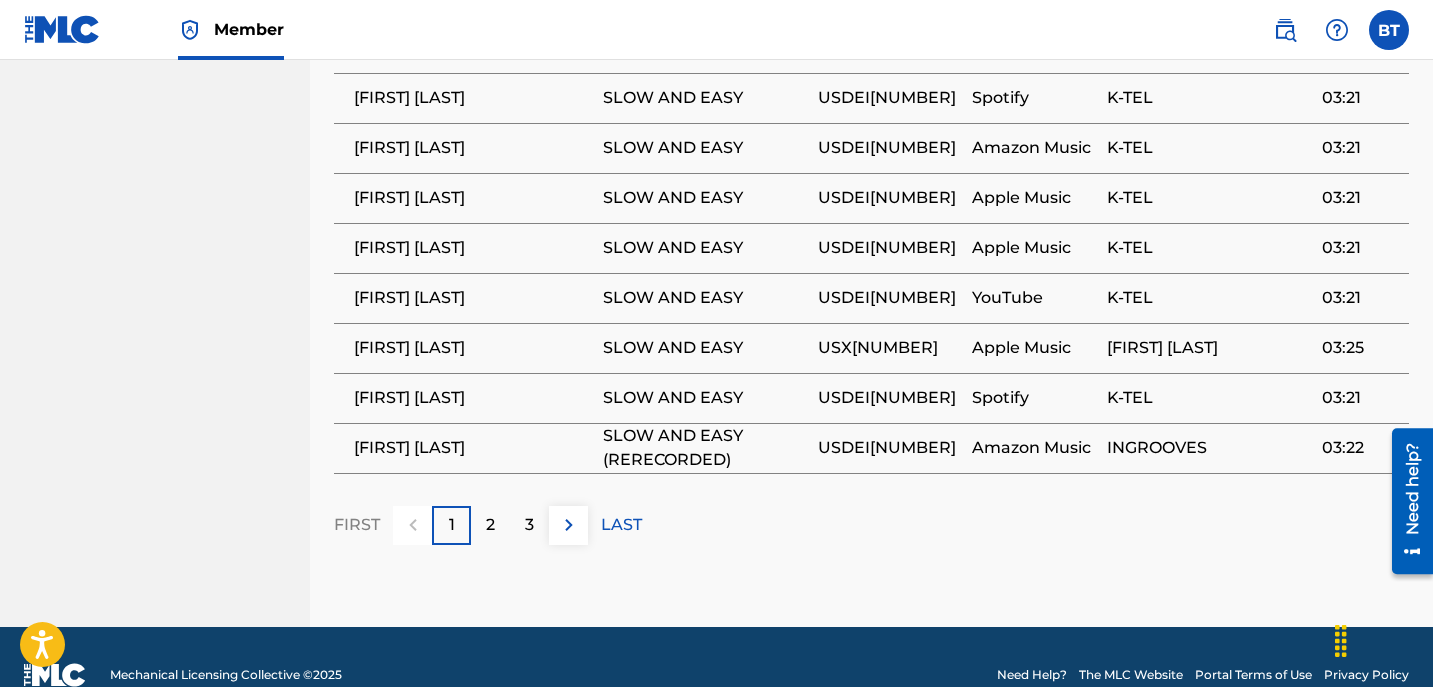 scroll, scrollTop: 1578, scrollLeft: 0, axis: vertical 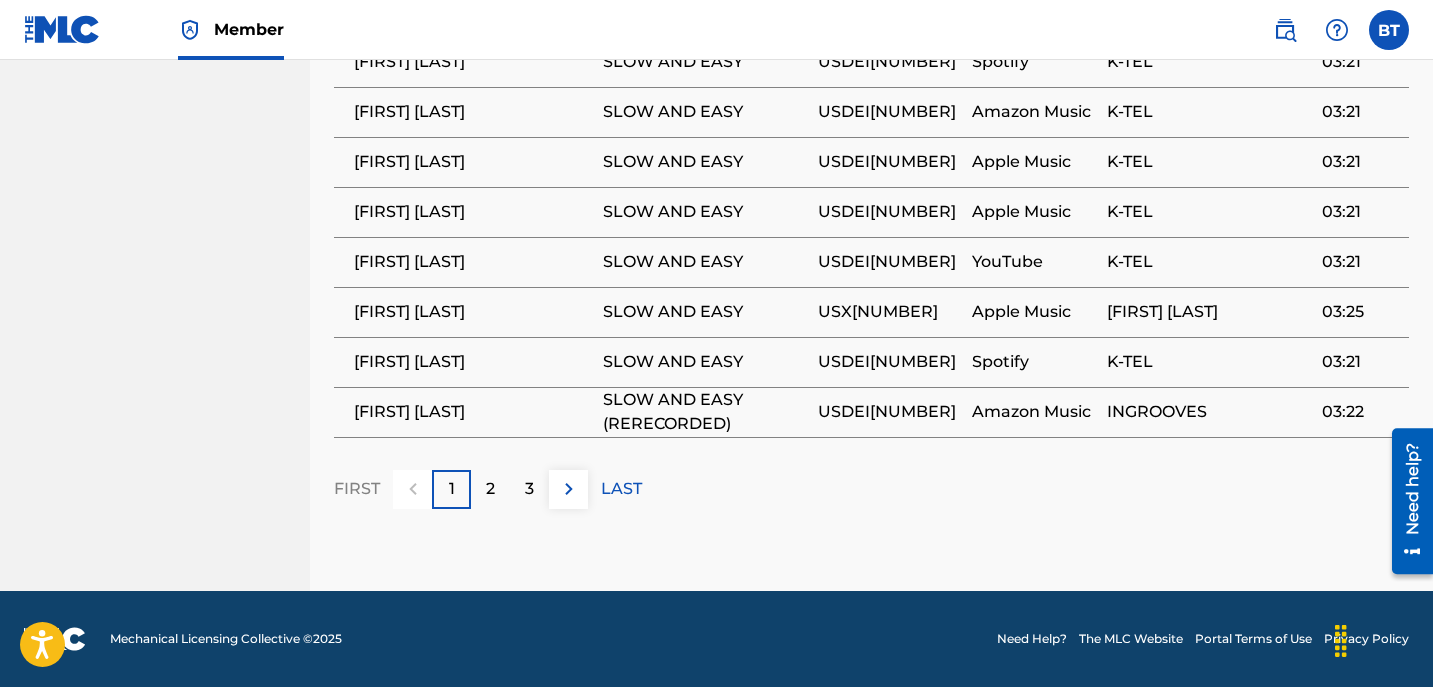 click on "3" at bounding box center [529, 489] 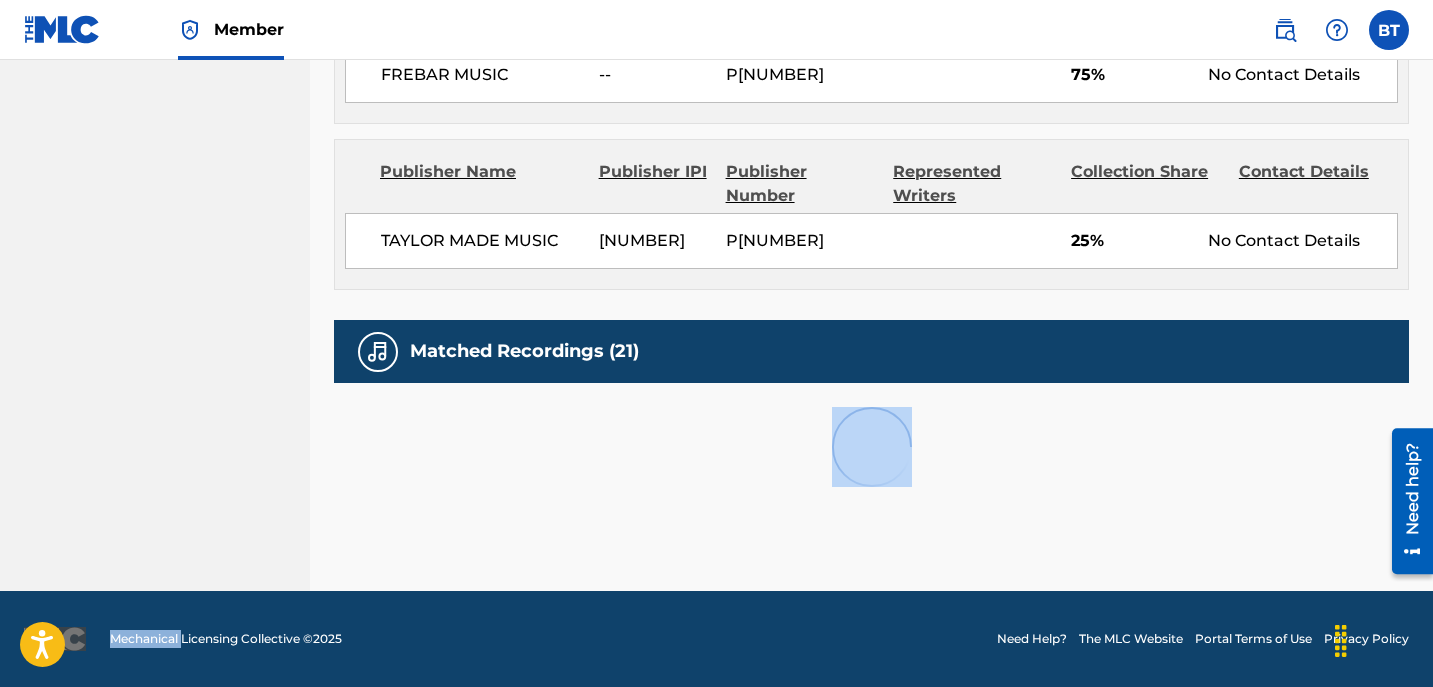 click at bounding box center (871, 447) 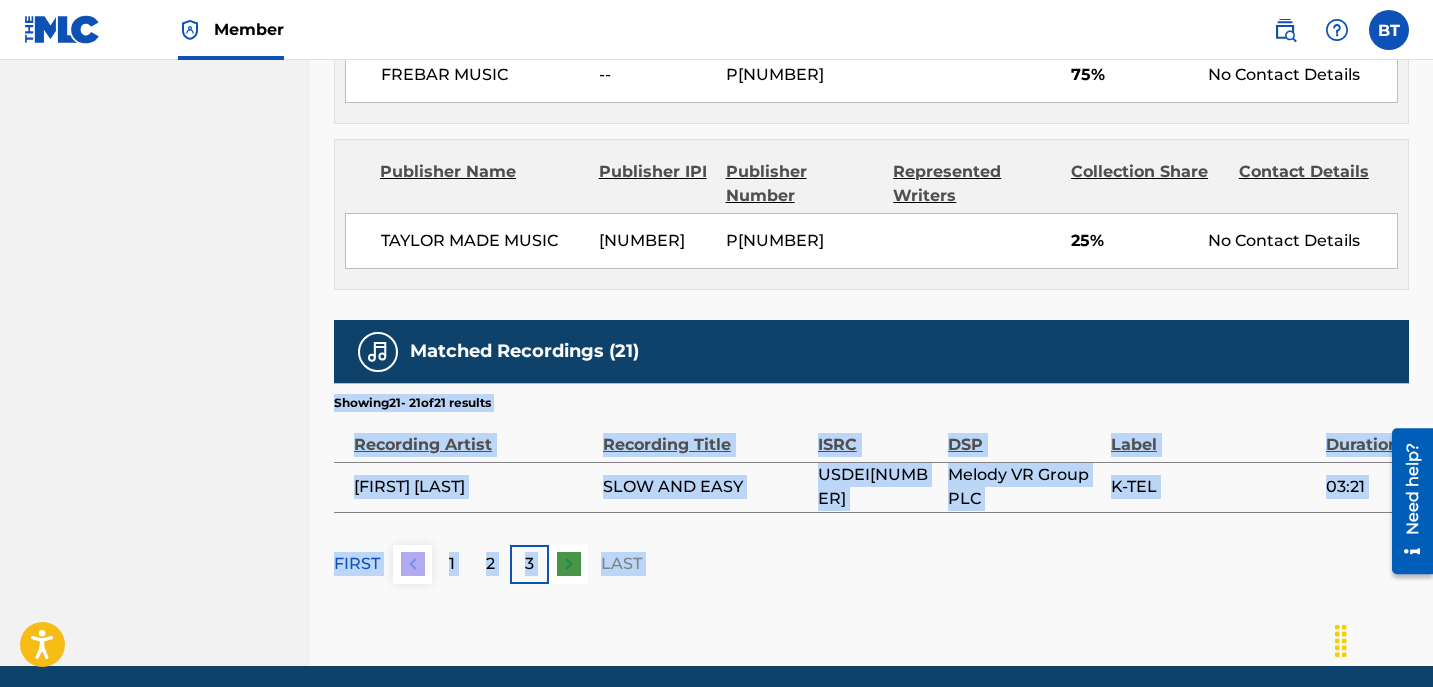 scroll, scrollTop: 1128, scrollLeft: 0, axis: vertical 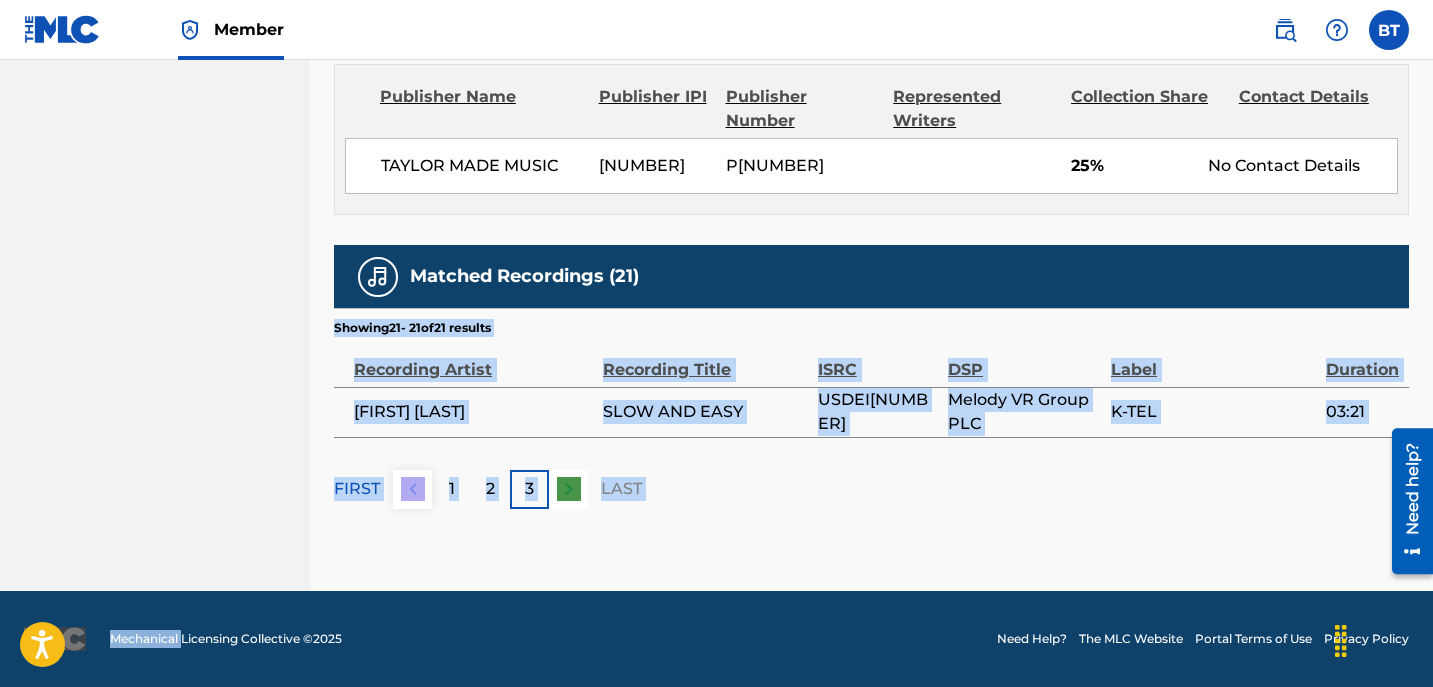 click at bounding box center [568, 489] 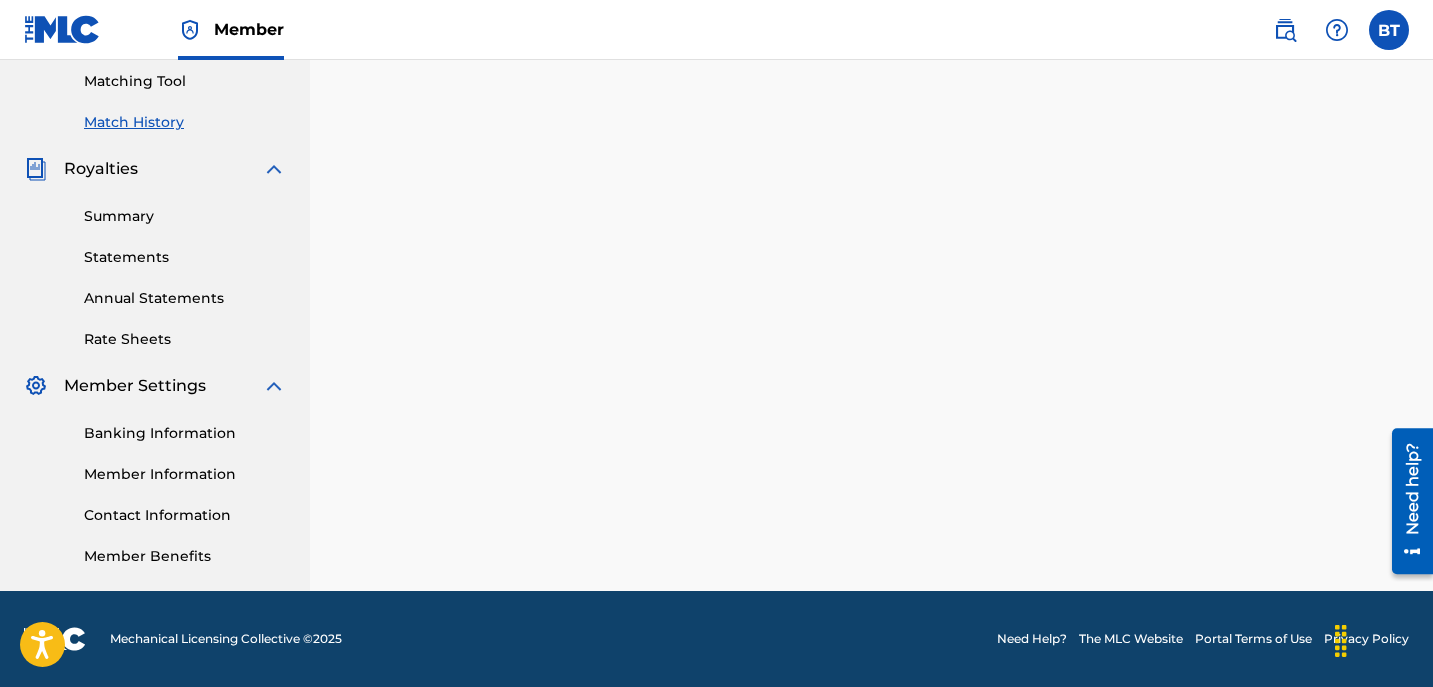 scroll, scrollTop: 0, scrollLeft: 0, axis: both 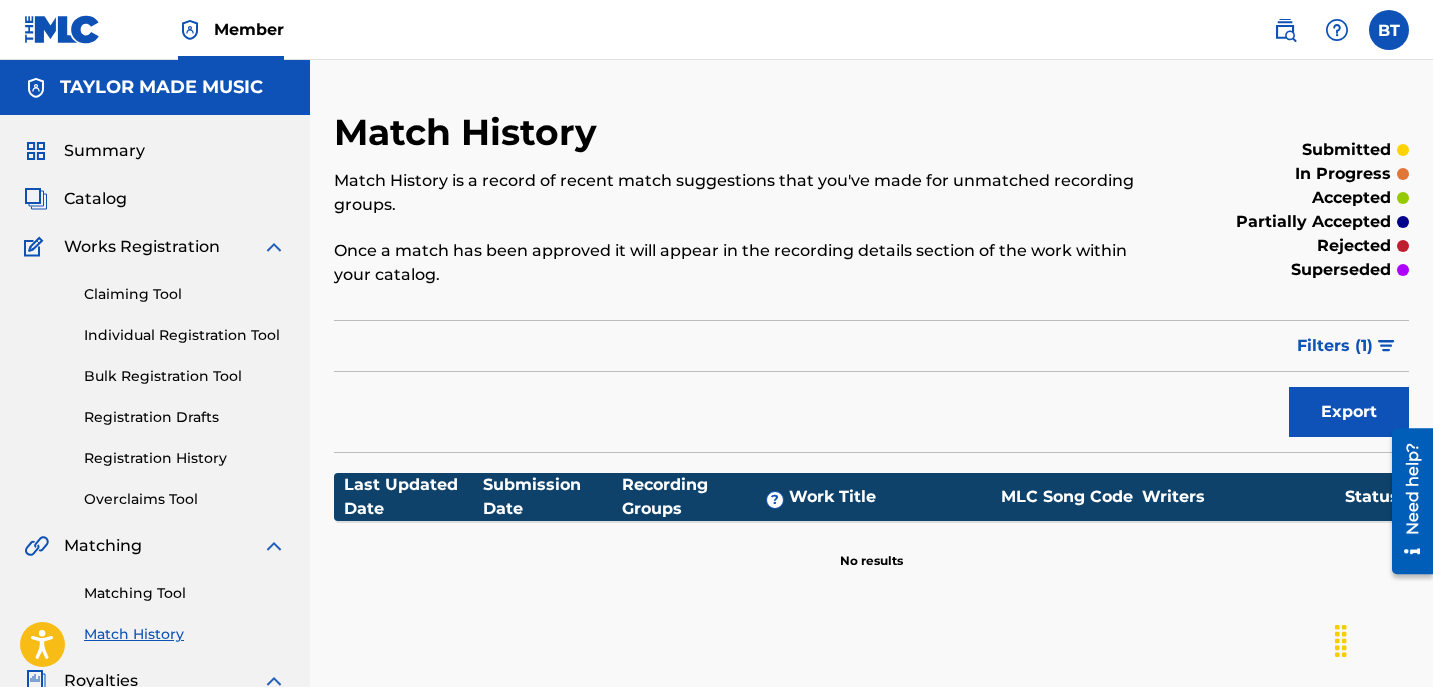 click on "Catalog" at bounding box center (95, 199) 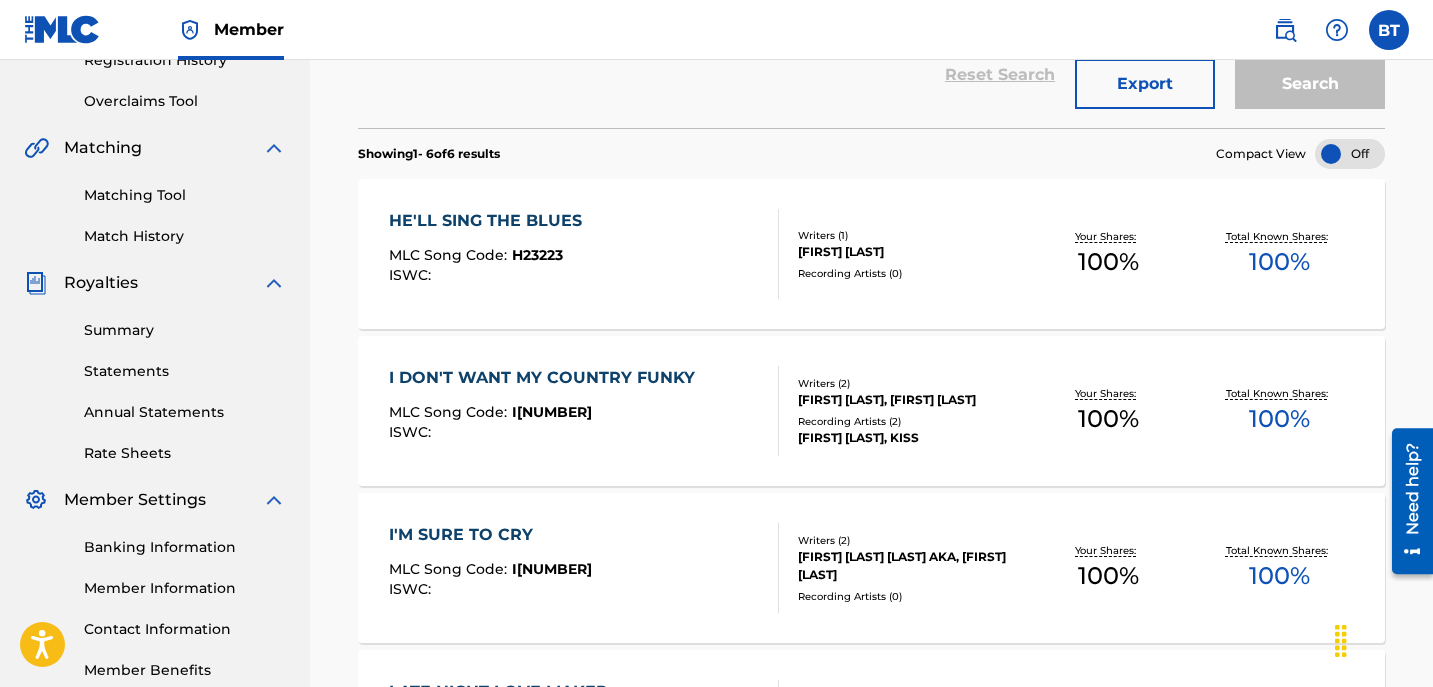 scroll, scrollTop: 400, scrollLeft: 0, axis: vertical 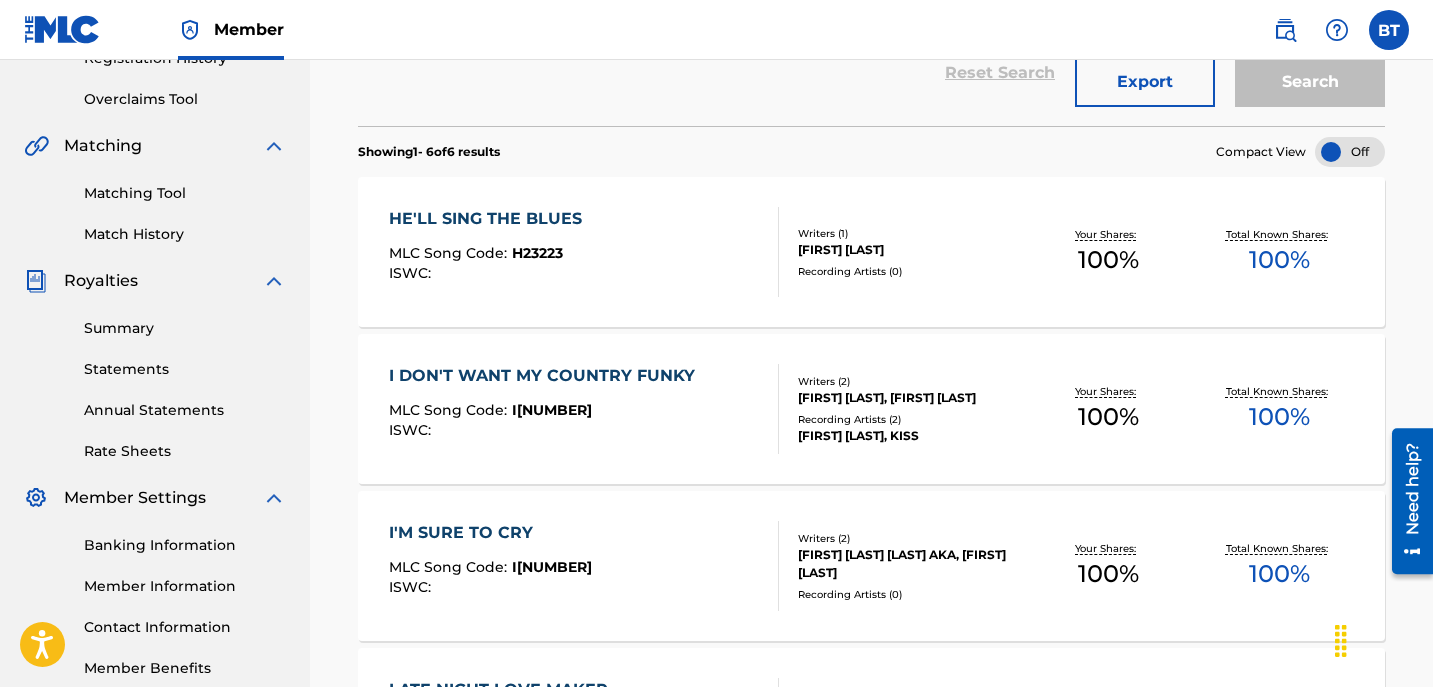 click on "H23223" at bounding box center [537, 253] 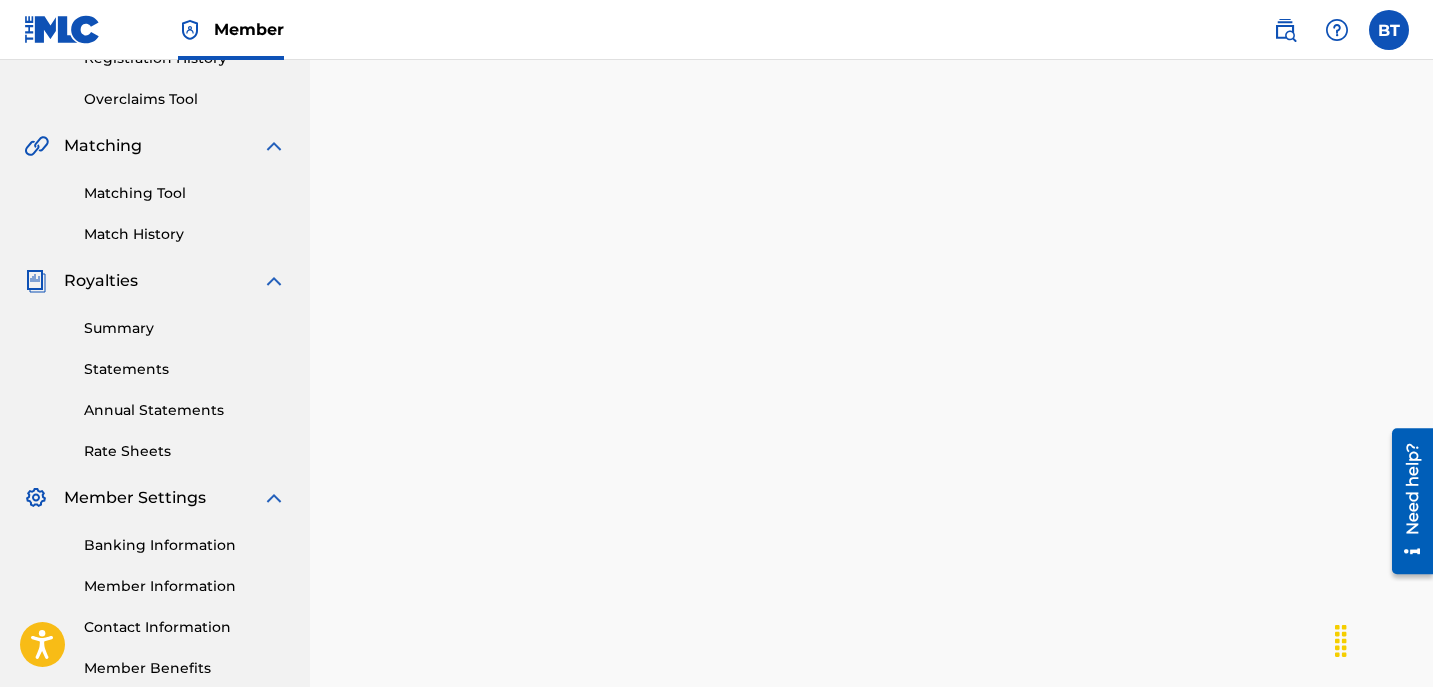 scroll, scrollTop: 0, scrollLeft: 0, axis: both 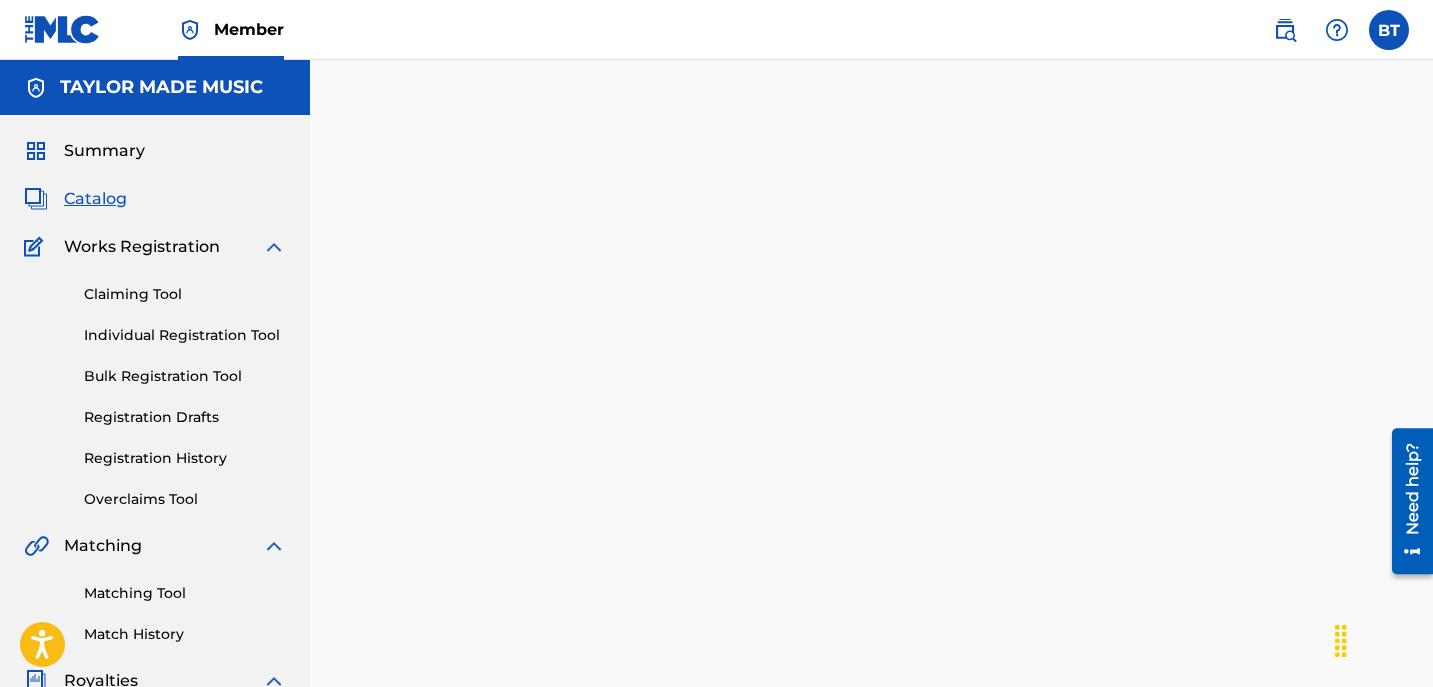 click at bounding box center (871, 606) 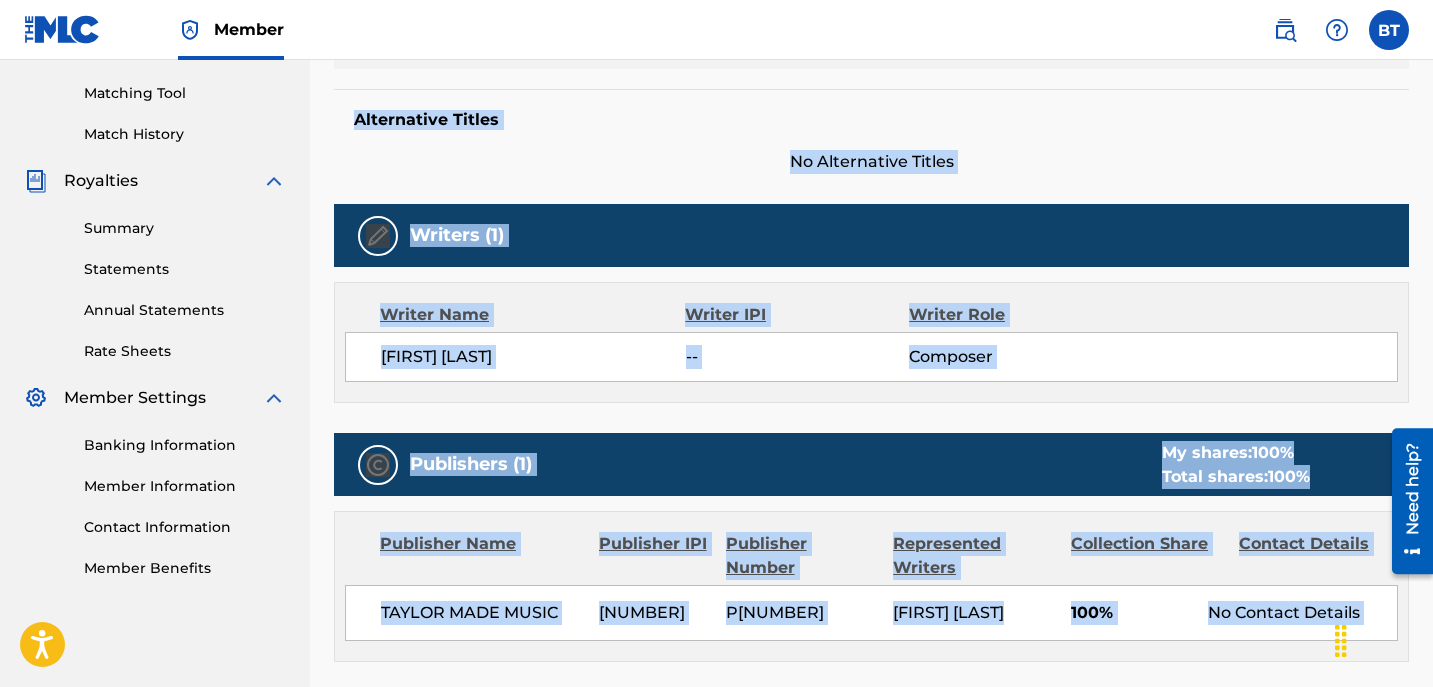 scroll, scrollTop: 600, scrollLeft: 0, axis: vertical 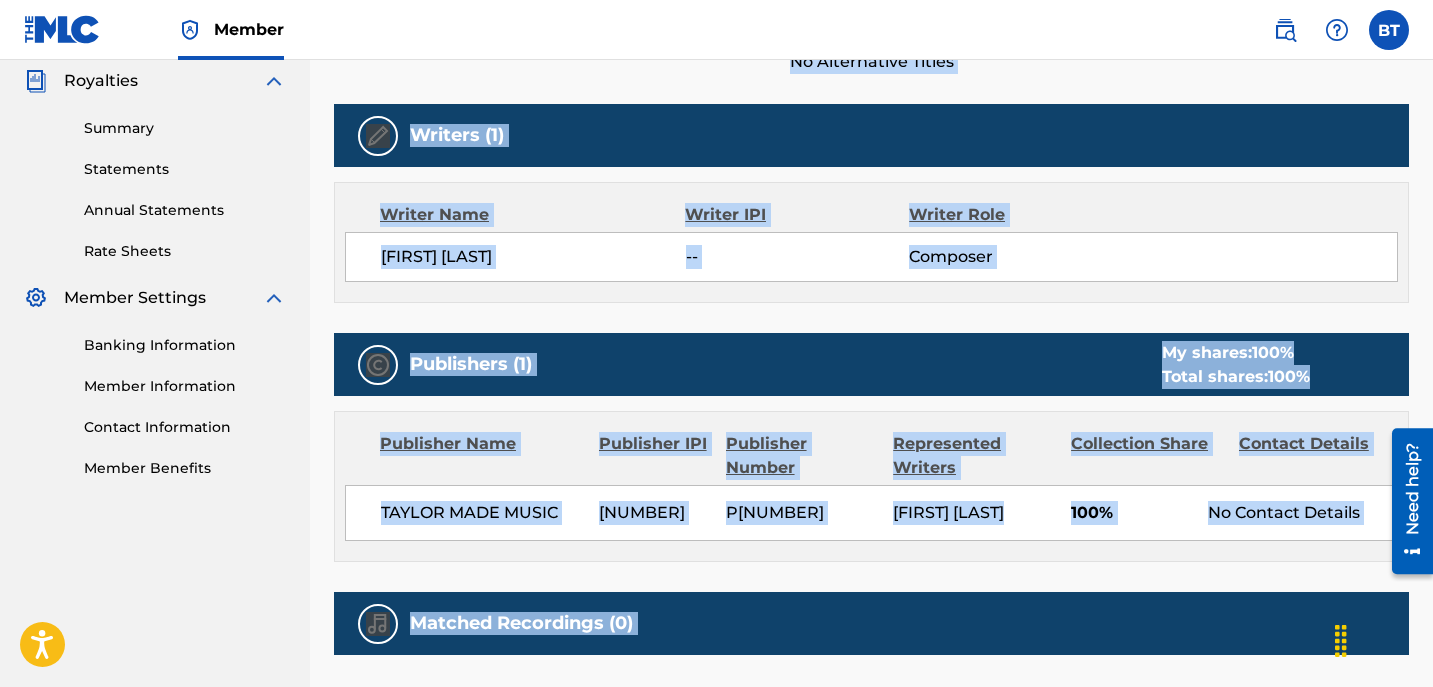 click at bounding box center (378, 365) 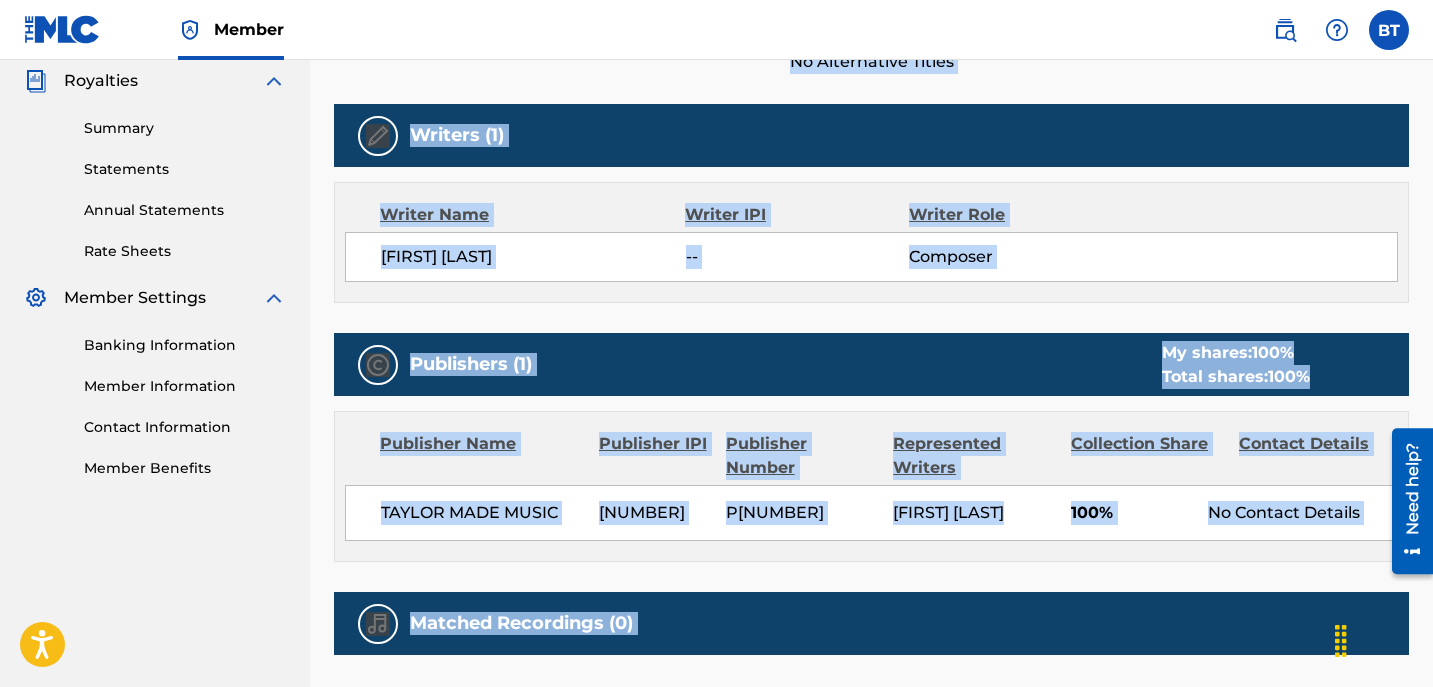 click on "TAYLOR MADE MUSIC" at bounding box center (482, 513) 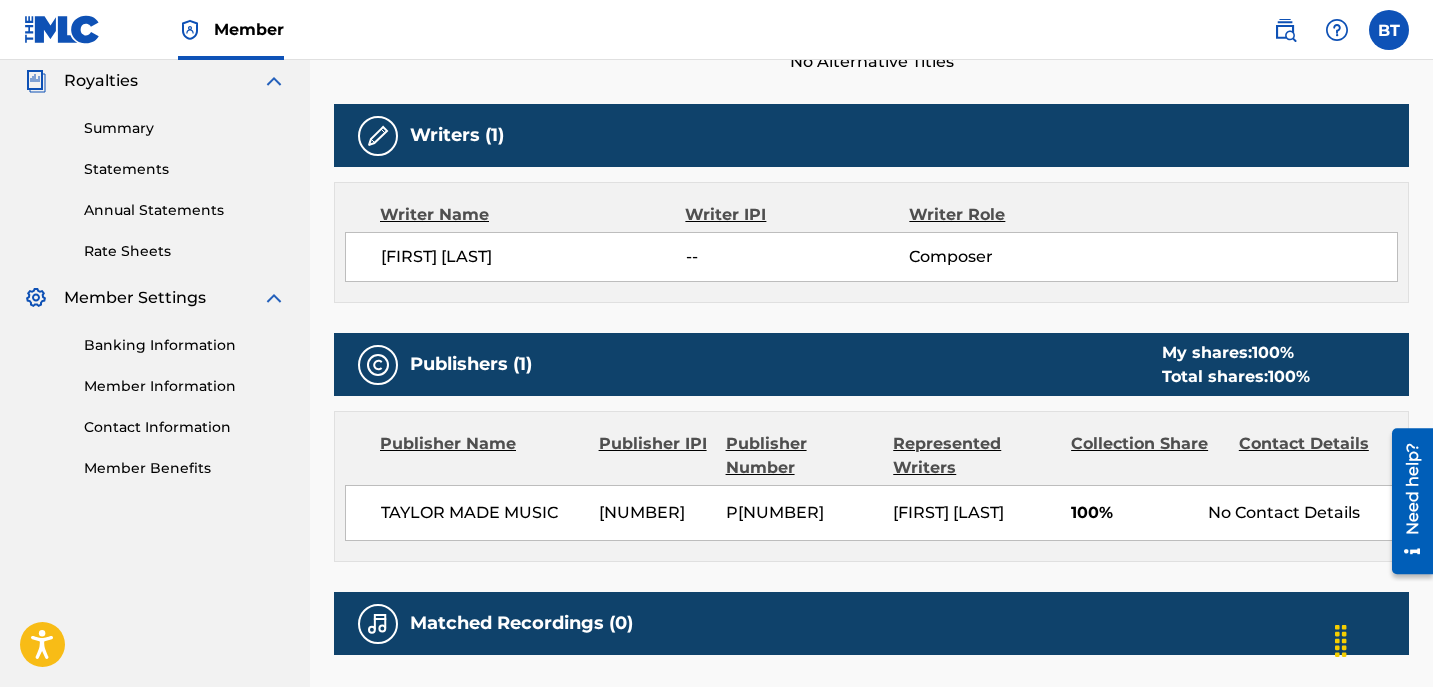 click on "Contact Information" at bounding box center (185, 427) 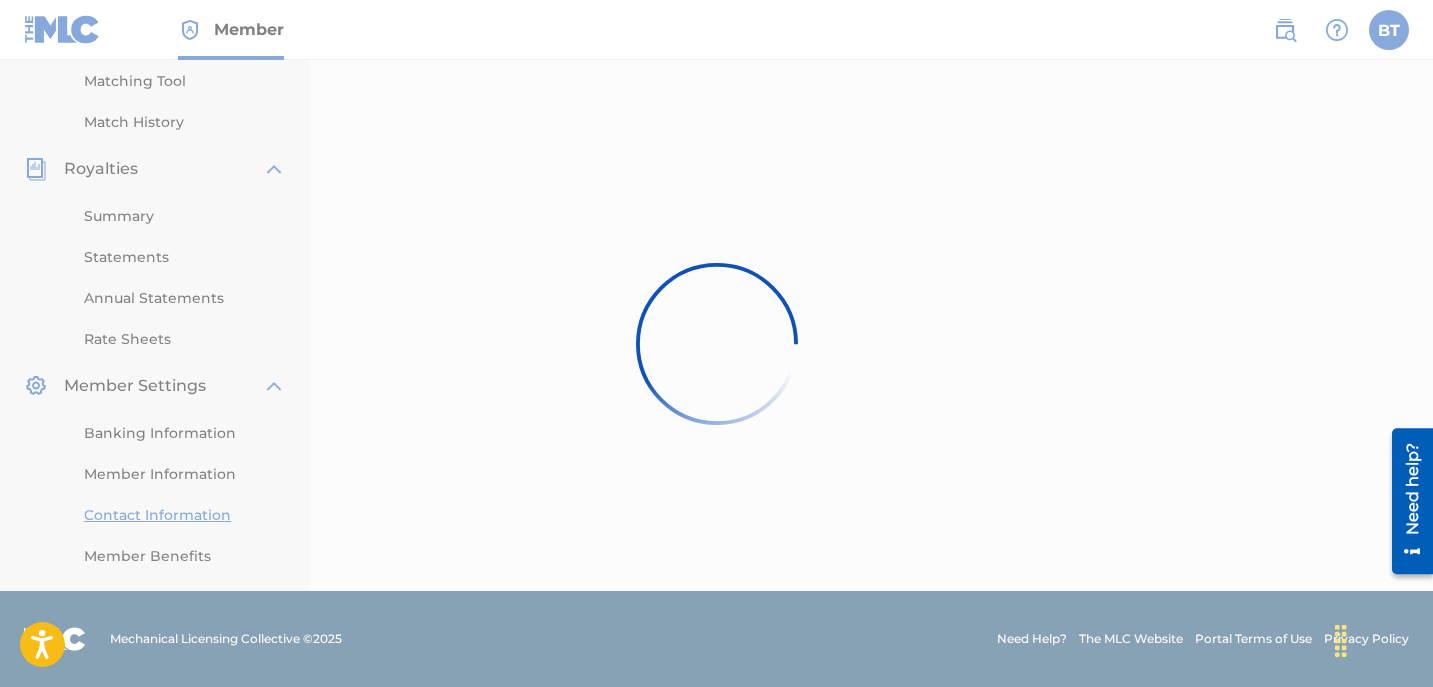 scroll, scrollTop: 0, scrollLeft: 0, axis: both 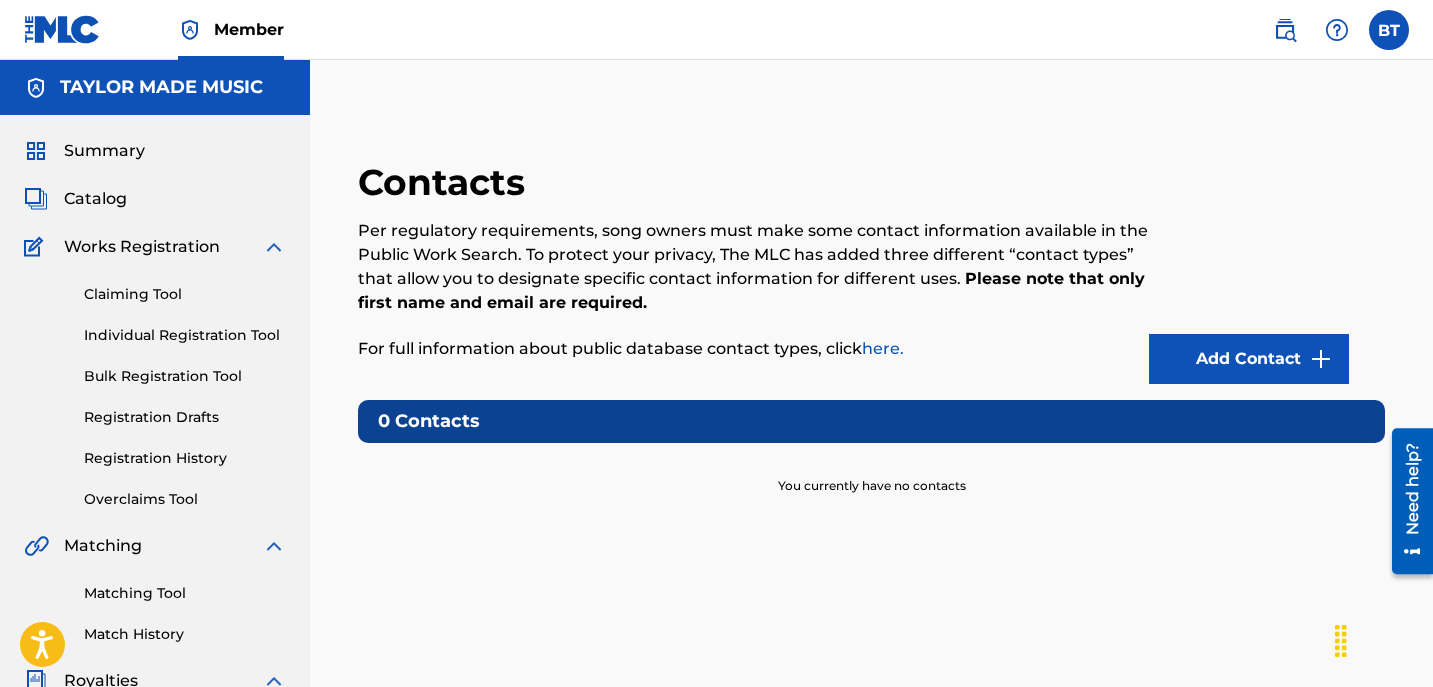 click on "here." at bounding box center [883, 348] 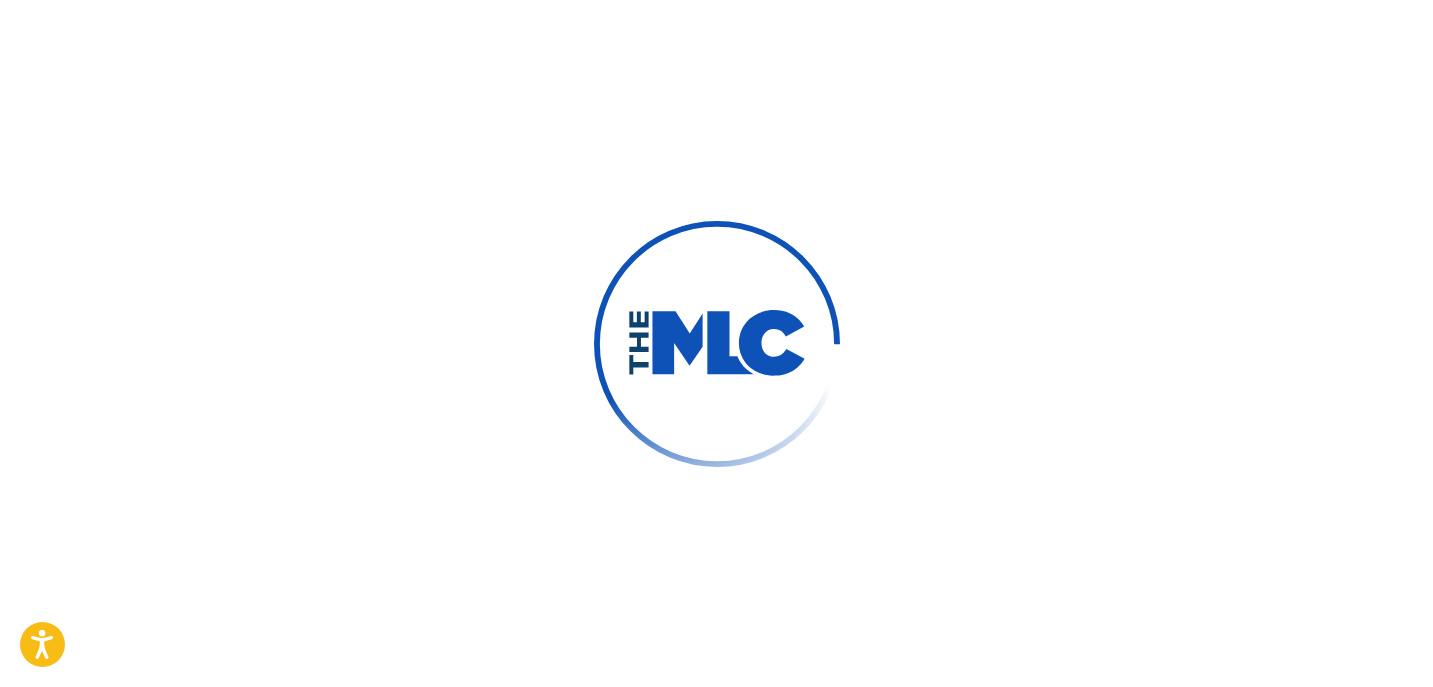 scroll, scrollTop: 0, scrollLeft: 0, axis: both 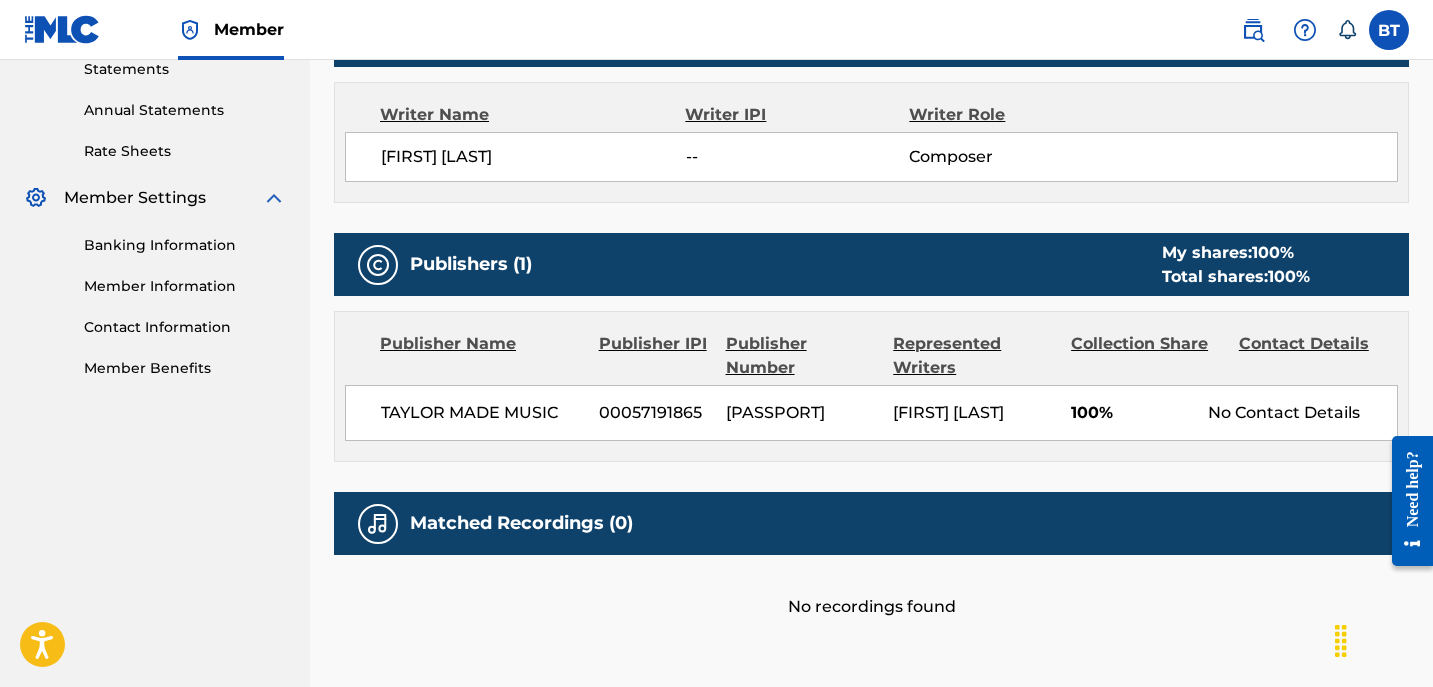 click at bounding box center (1389, 30) 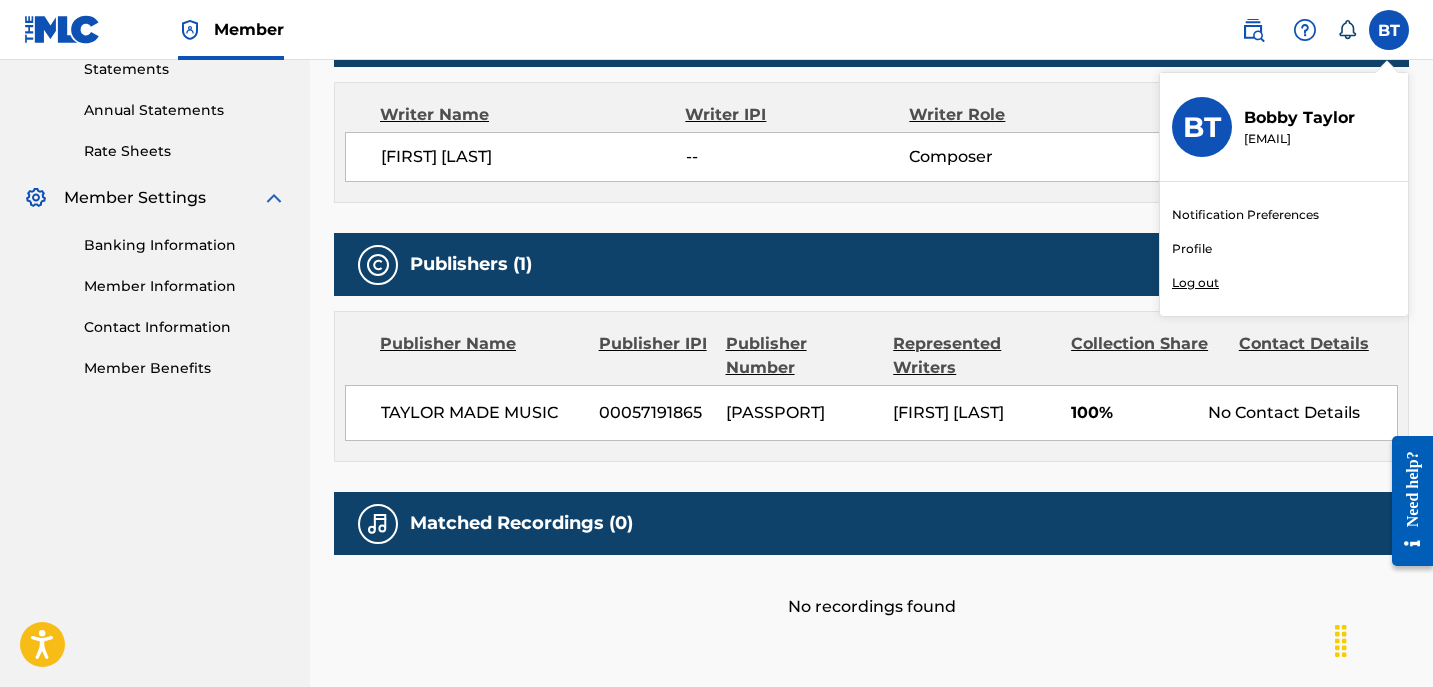 click on "Log out" at bounding box center [1195, 283] 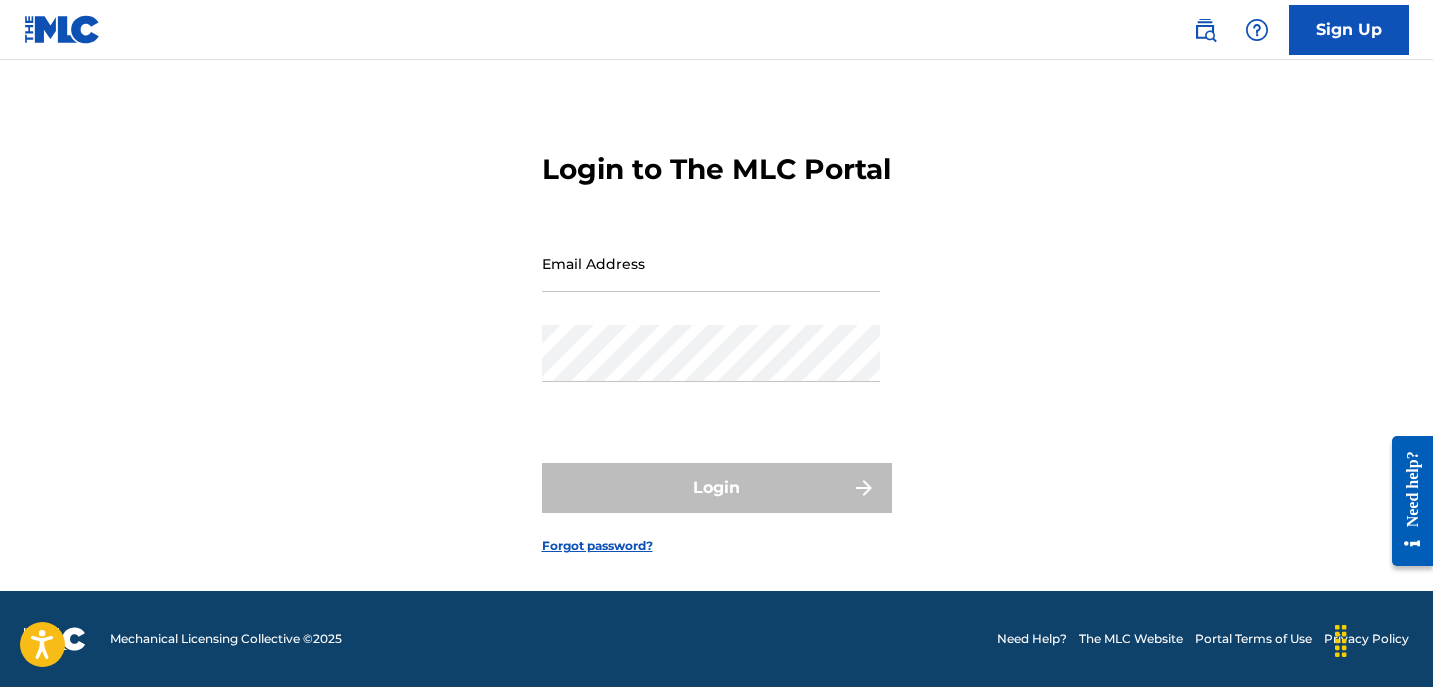 scroll, scrollTop: 0, scrollLeft: 0, axis: both 